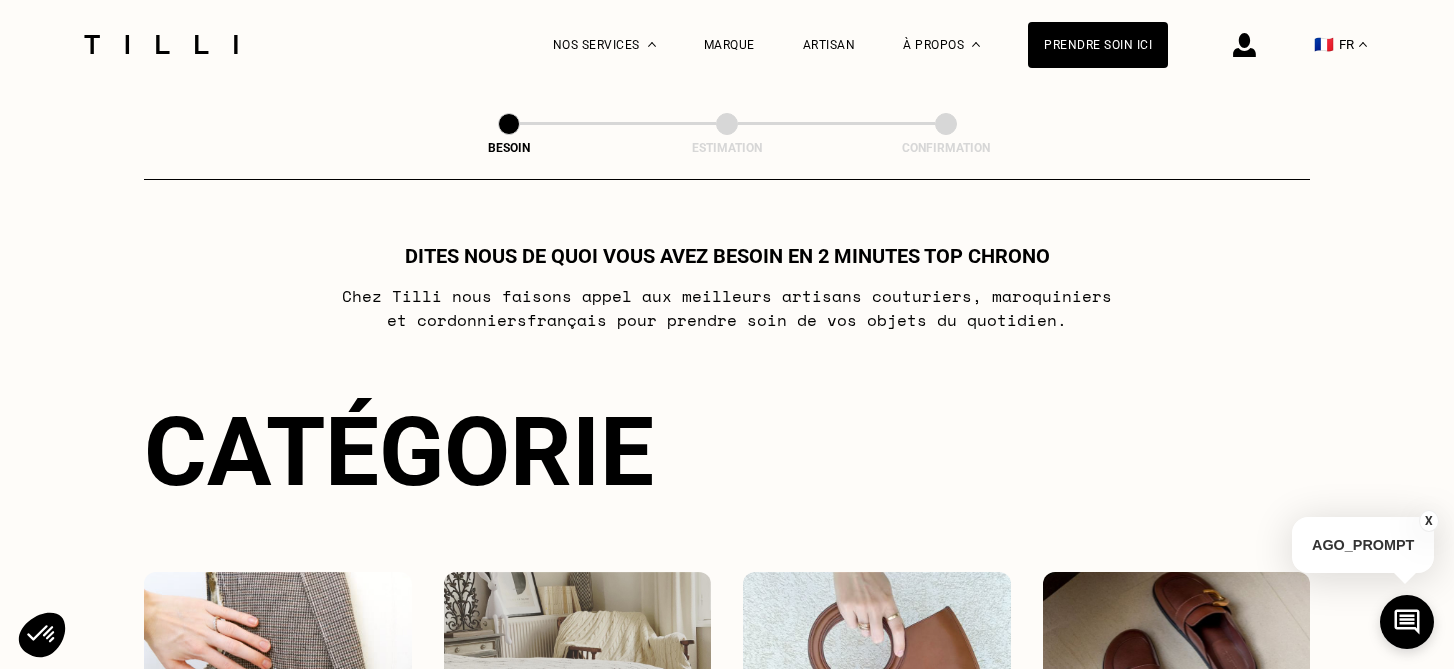 scroll, scrollTop: 653, scrollLeft: 0, axis: vertical 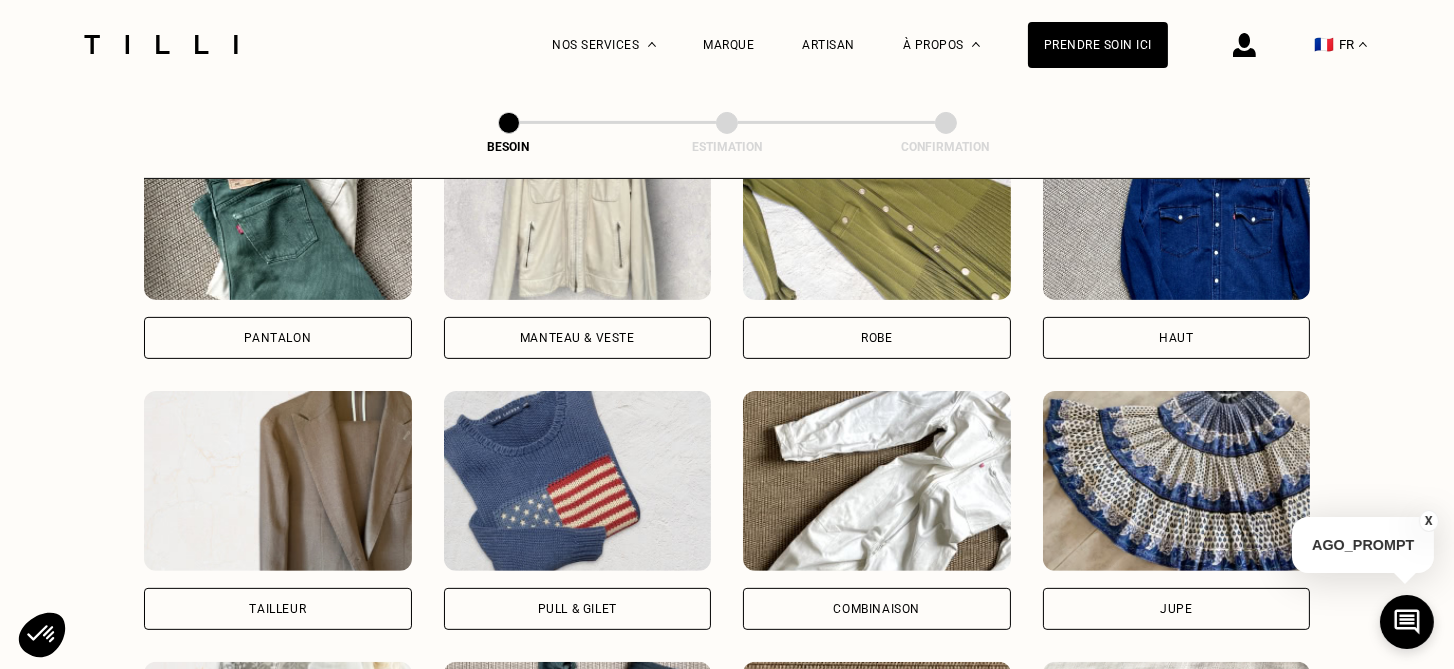 click at bounding box center (278, 481) 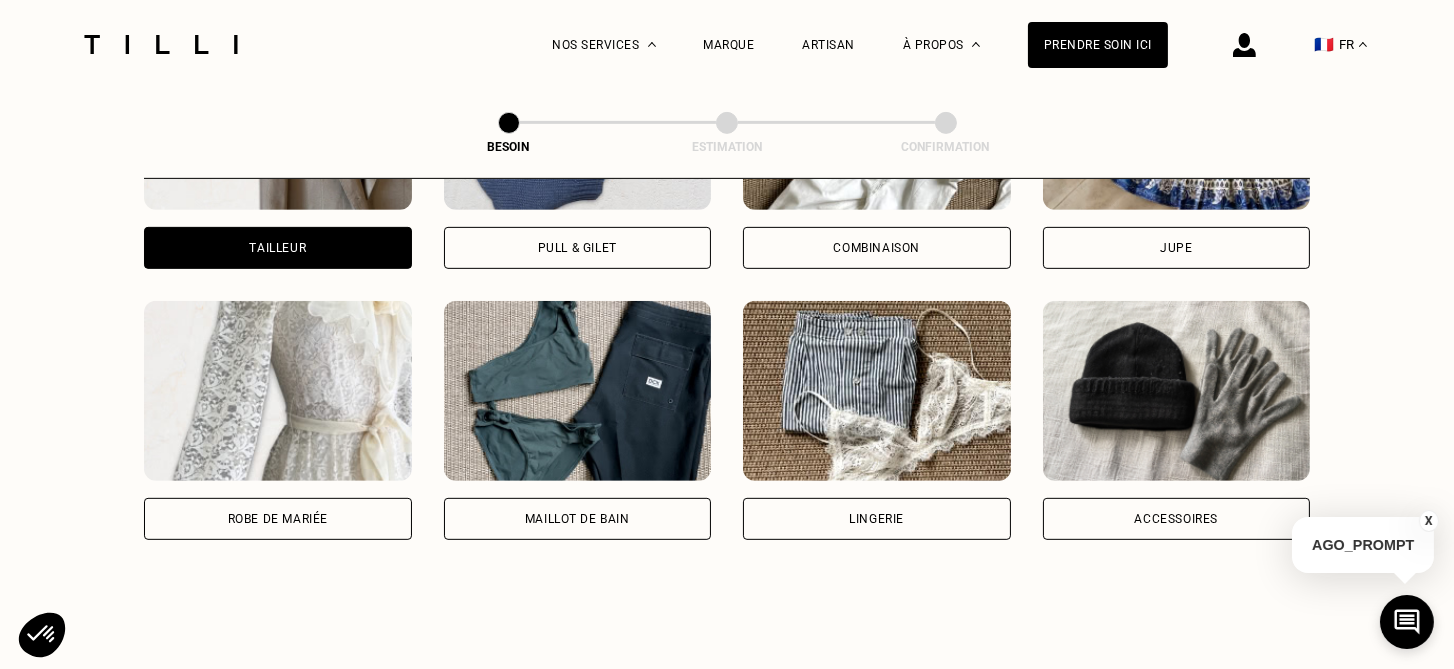 click on "Quelle pièce ? Pantalon Manteau & Veste Robe Haut Tailleur Pull & gilet Combinaison Jupe Robe de mariée Maillot de bain Lingerie Bonnet, écharpe, gants Accessoires Localisation Quel est votre pays ? 🇩🇪Allemagne 🇦🇹Autriche 🇧🇪Belgique 🇧🇬Bulgarie 🇨🇾Chypre 🇭🇷Croatie 🇩🇰Danemark 🇪🇸Espagne 🇪🇪Estonie 🇫🇮Finlande 🇫🇷France 🇬🇷Grèce 🇭🇺Hongrie 🇮🇪Irlande 🇮🇹Italie 🇱🇻Lettonie 🇱🇮Liechtenstein 🇱🇹Lituanie 🇱🇺Luxembourg 🇲🇹Malte 🇳🇴Norvège 🇳🇱Pays-Bas 🇵🇱Pologne 🇵🇹Portugal 🇨🇿République tchèque 🇷🇴Roumanie 🇬🇧Royaume-Uni 🇸🇰Slovaquie 🇸🇮Slovénie 🇸🇪Suède 🇨🇭Suisse Indiquez votre code postal [POSTAL_CODE] Quel besoin ? Bonne nouvelle, un artisan tilli se déplacera à votre domicile pour prendre soin de vos produits selon vos disponibilités. Retoucher Réparer" at bounding box center (727, 563) 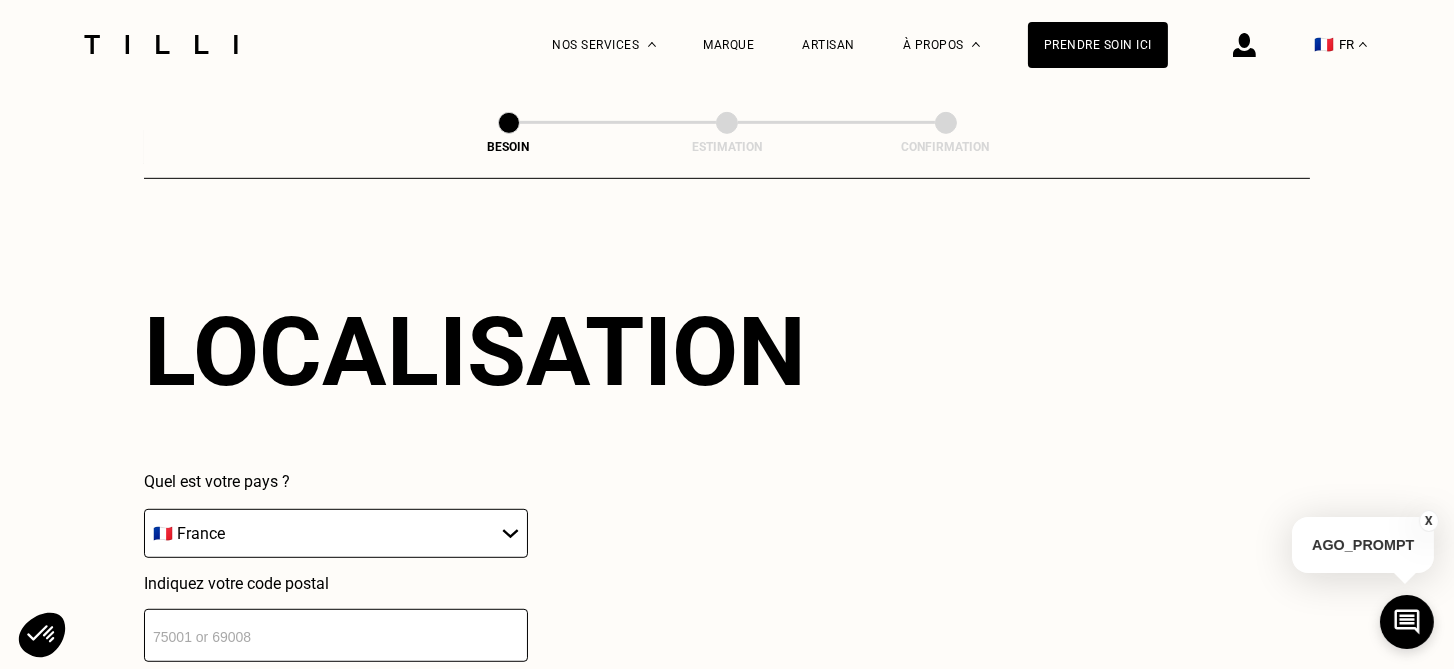 scroll, scrollTop: 1739, scrollLeft: 0, axis: vertical 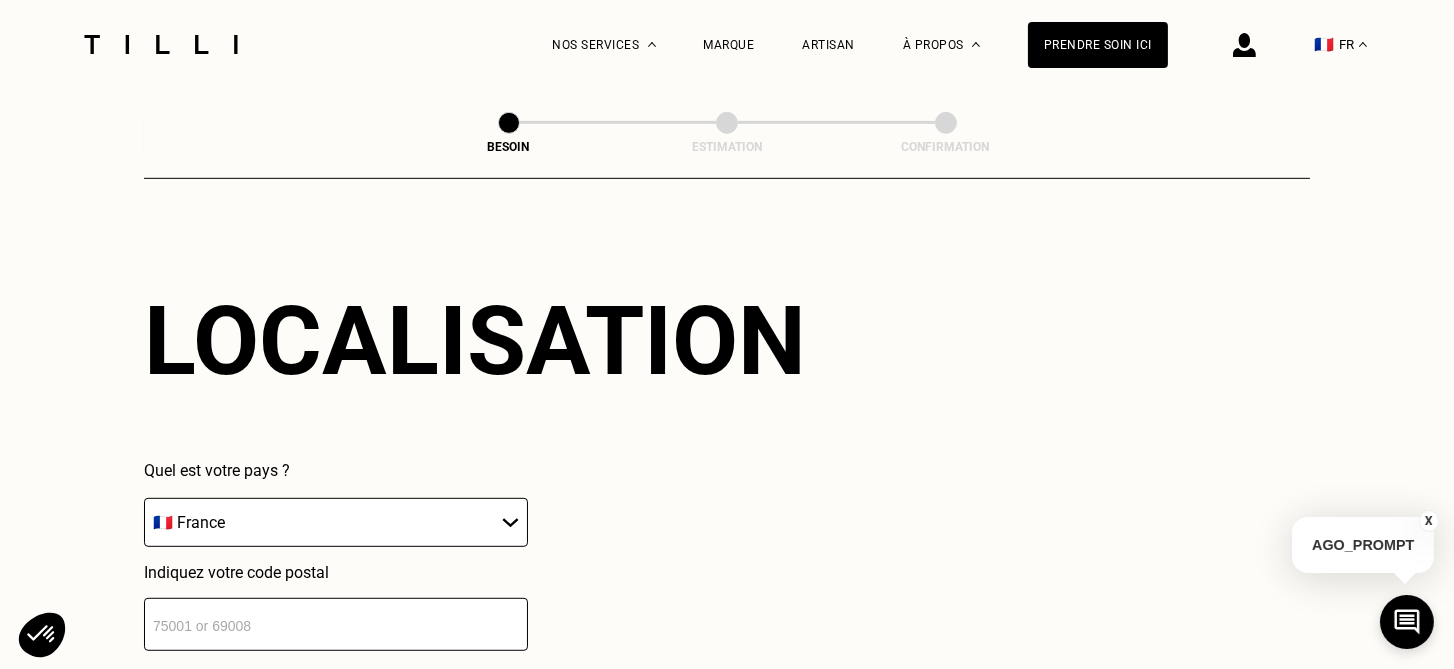 click on "🇩🇪 Allemagne 🇦🇹 Autriche 🇧🇪 Belgique 🇧🇬 Bulgarie 🇨🇾 Chypre 🇭🇷 Croatie 🇩🇰 Danemark 🇪🇸 Espagne 🇪🇪 Estonie 🇫🇮 Finlande 🇫🇷 France 🇬🇷 Grèce 🇭🇺 Hongrie 🇮🇪 Irlande 🇮🇹 Italie 🇱🇻 Lettonie 🇱🇮 Liechtenstein 🇱🇹 Lituanie 🇱🇺 Luxembourg 🇲🇹 Malte 🇳🇴 Norvège 🇳🇱 Pays-Bas 🇵🇱 Pologne 🇵🇹 Portugal 🇨🇿 République tchèque 🇷🇴 Roumanie 🇬🇧 Royaume-Uni 🇸🇰 Slovaquie 🇸🇮 Slovénie 🇸🇪 Suède 🇨🇭 Suisse" at bounding box center (336, 522) 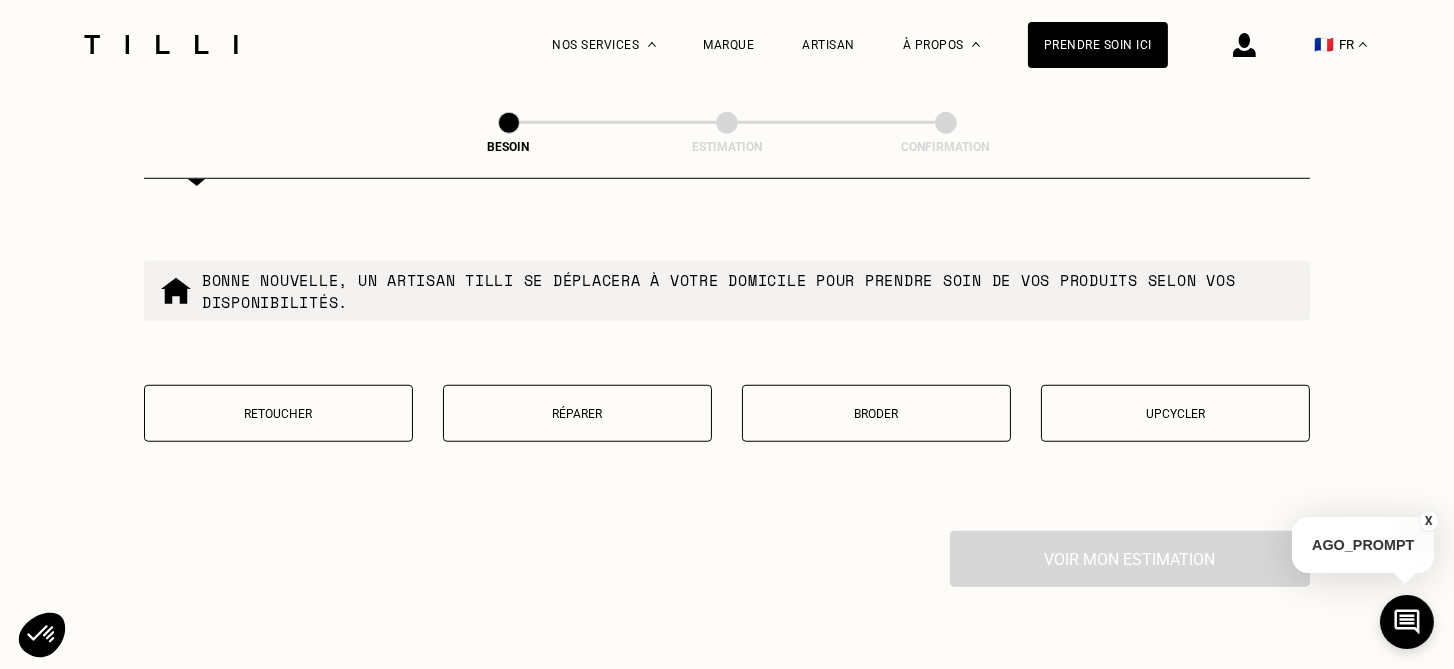 scroll, scrollTop: 2439, scrollLeft: 0, axis: vertical 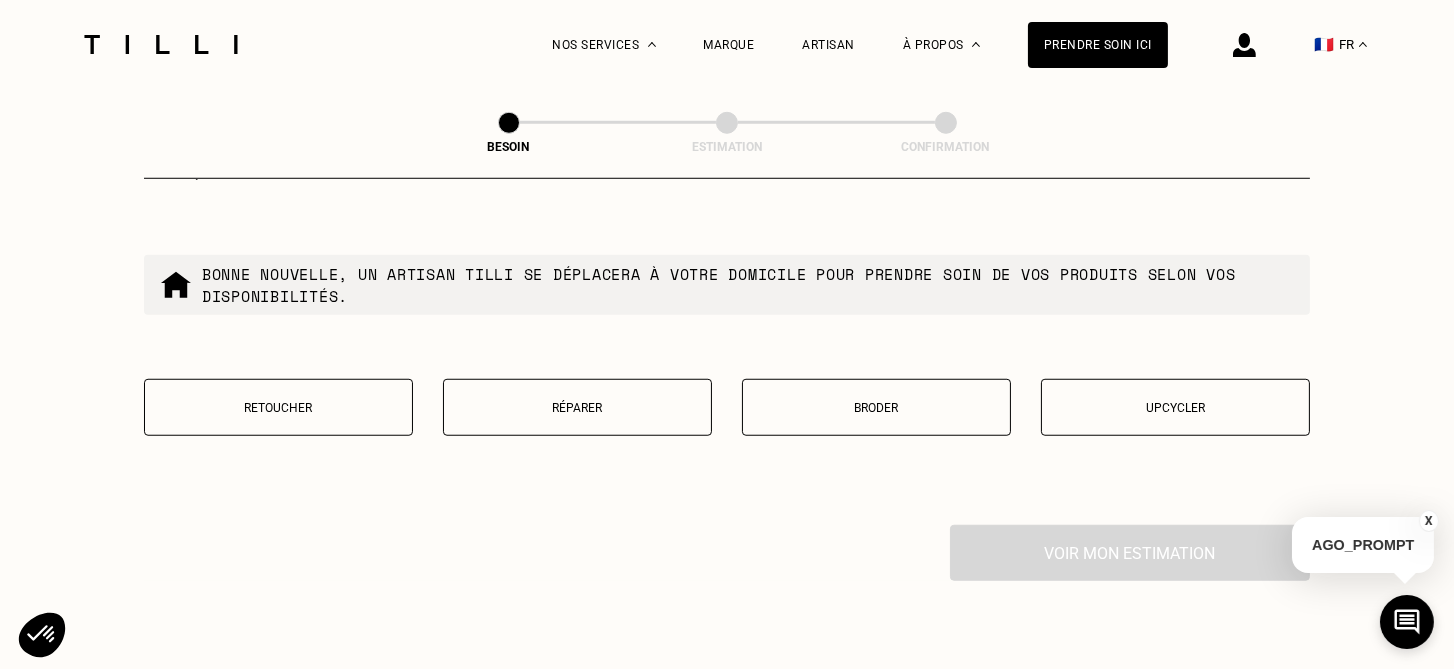 click on "Retoucher" at bounding box center (278, 408) 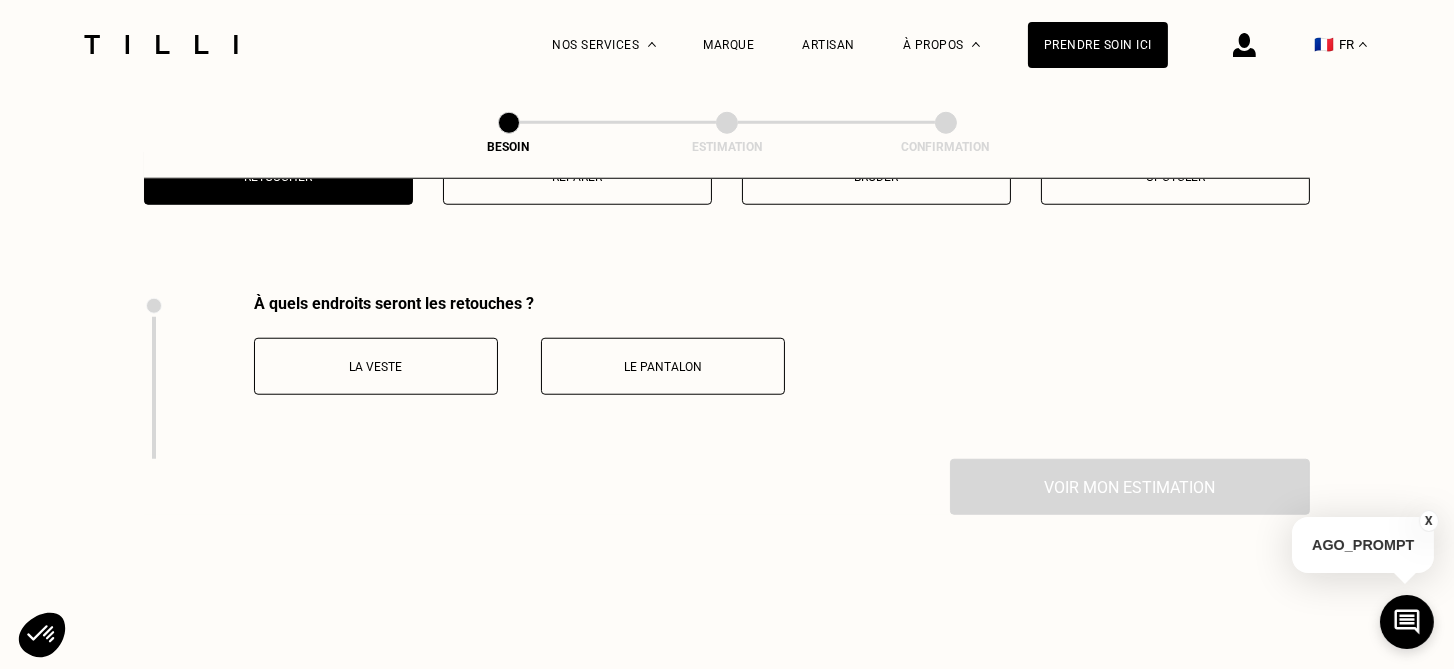 scroll, scrollTop: 2750, scrollLeft: 0, axis: vertical 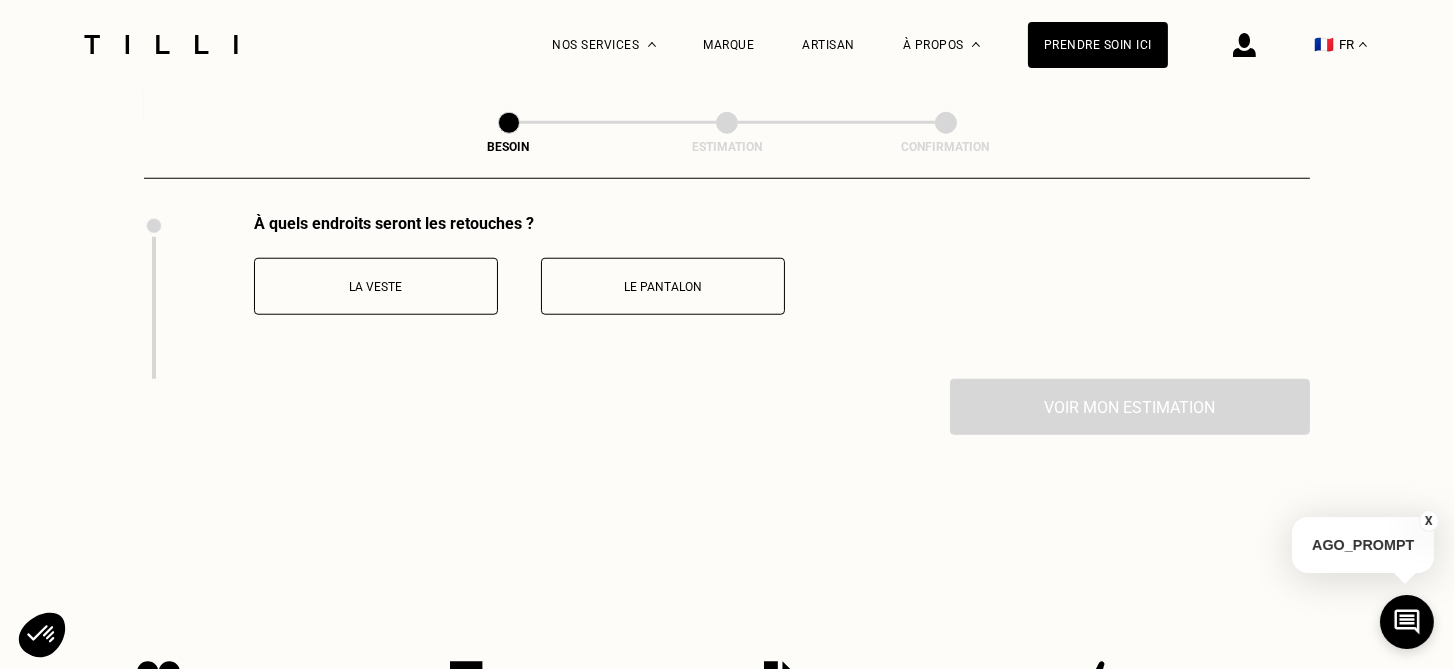 click on "La veste" at bounding box center [376, 287] 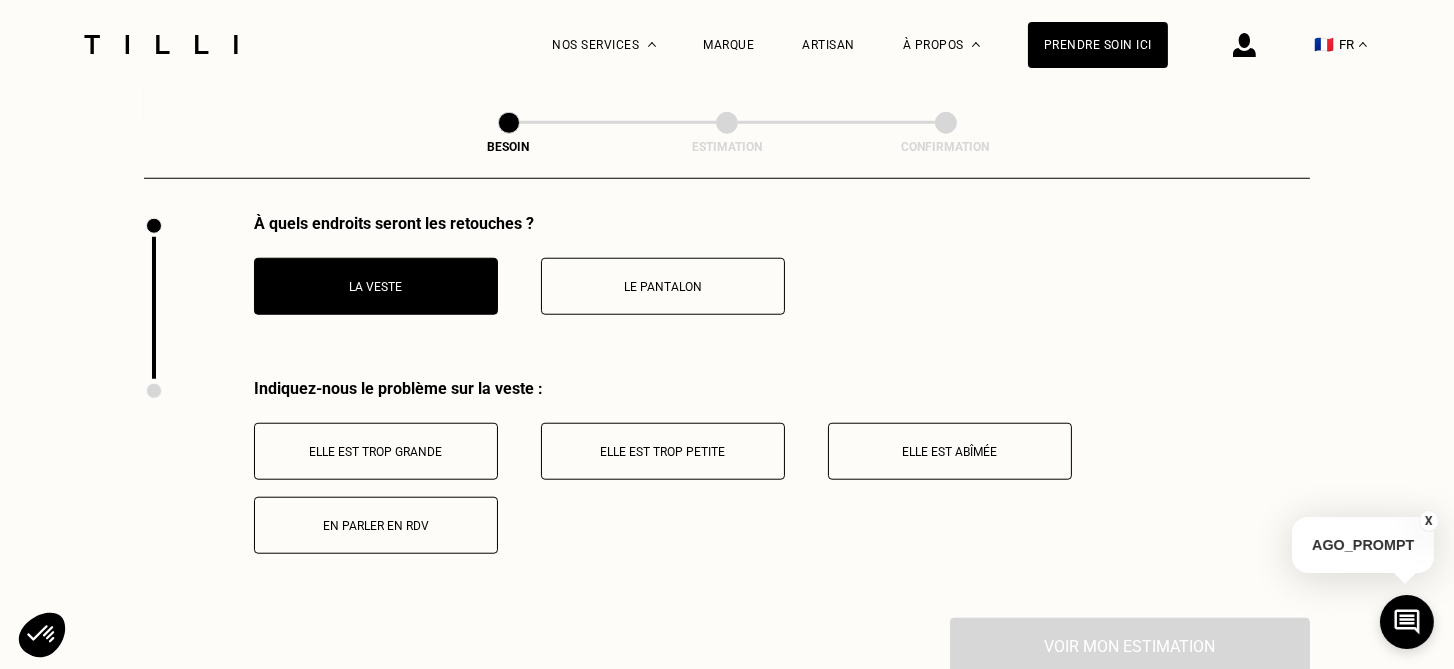 scroll, scrollTop: 2915, scrollLeft: 0, axis: vertical 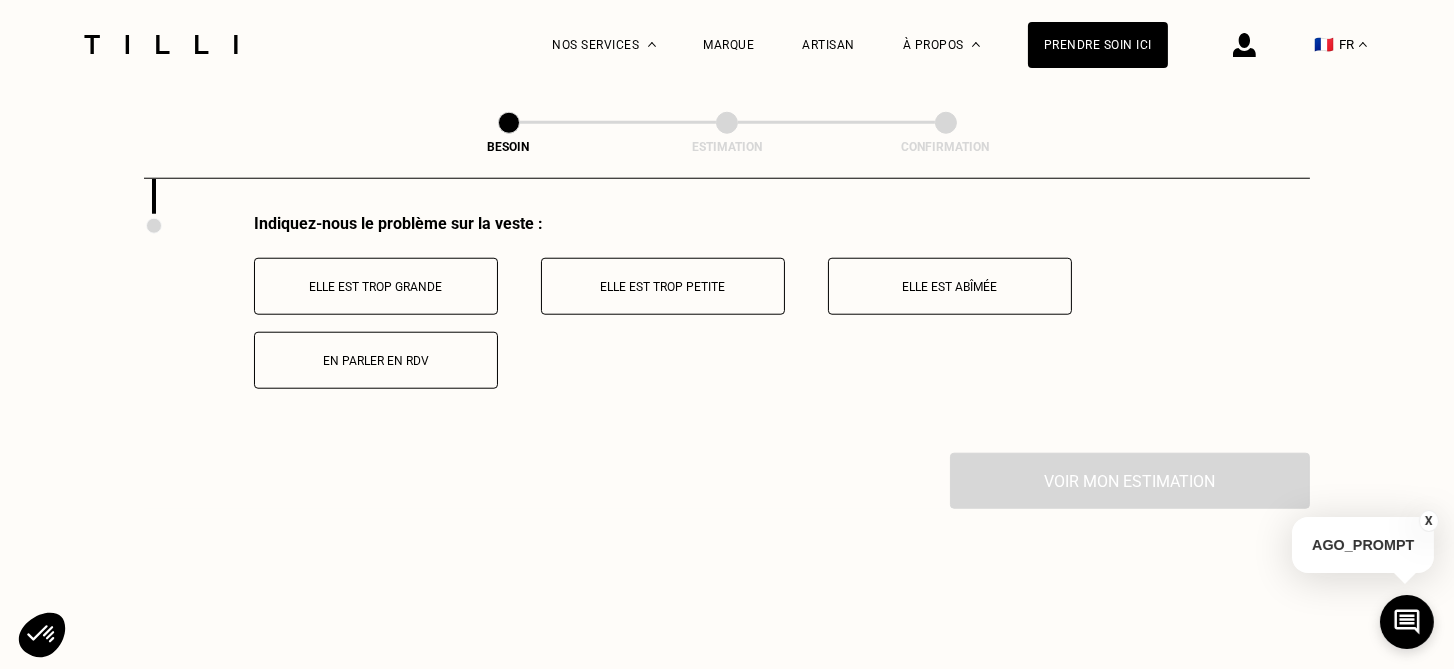 click on "Elle est trop grande" at bounding box center (376, 287) 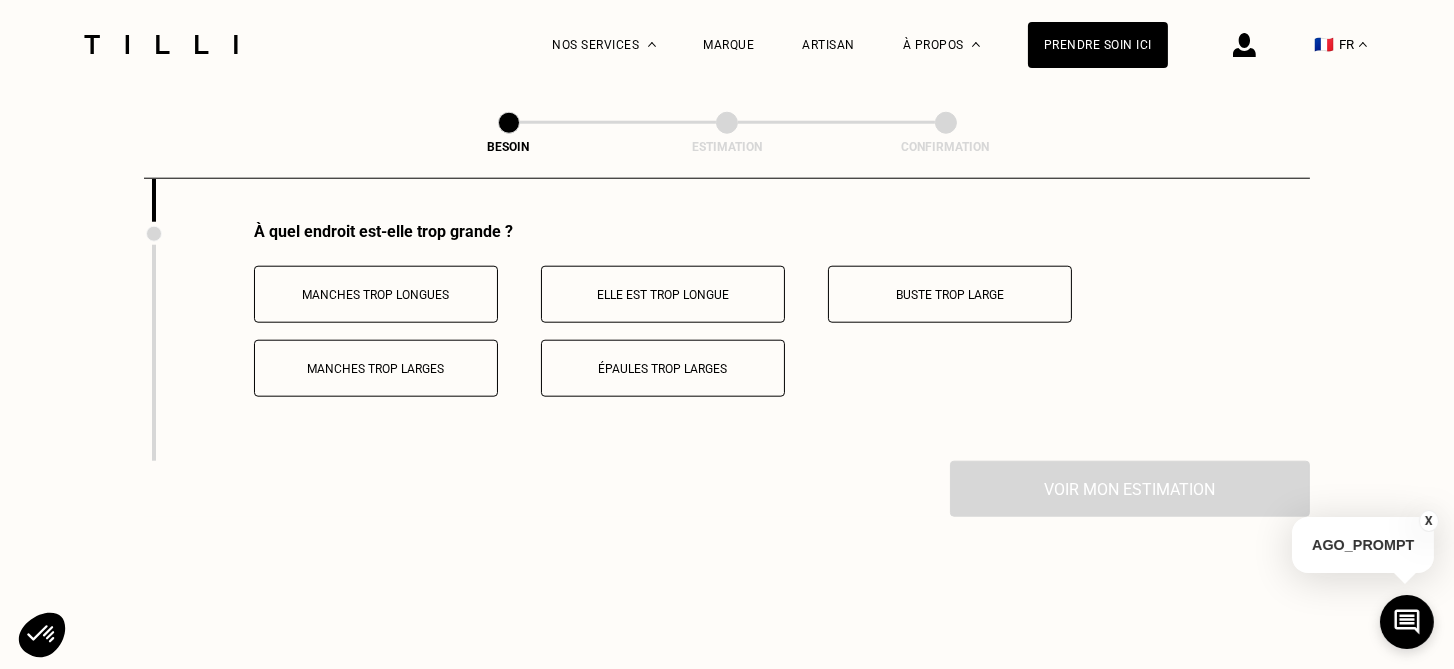 scroll, scrollTop: 3155, scrollLeft: 0, axis: vertical 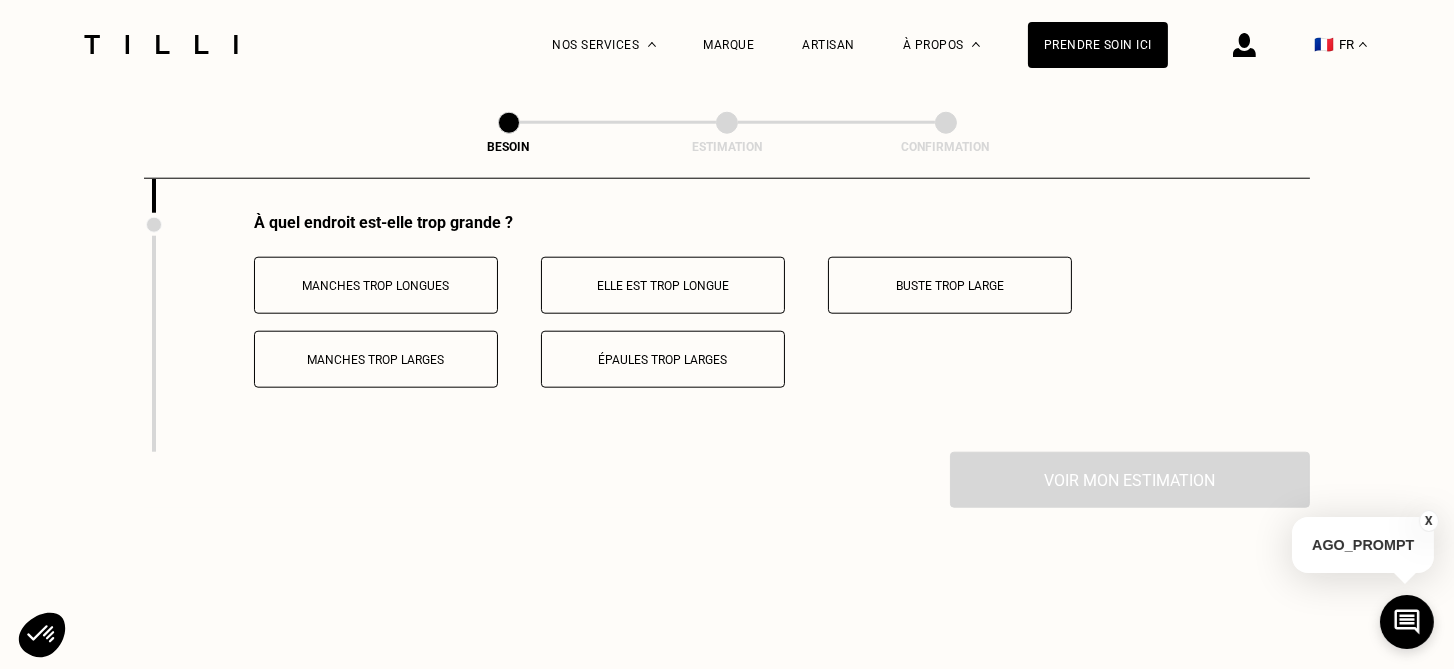 click on "Manches trop longues" at bounding box center [376, 286] 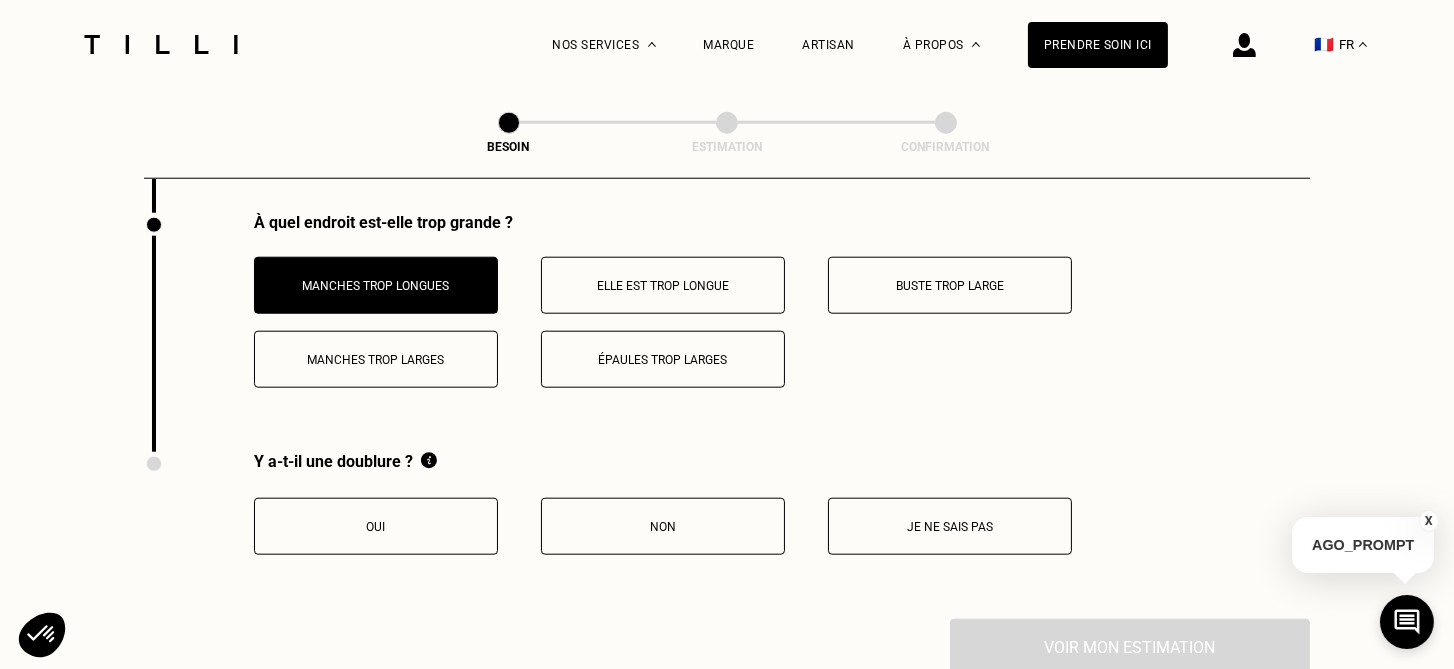 click on "Oui" at bounding box center (376, 527) 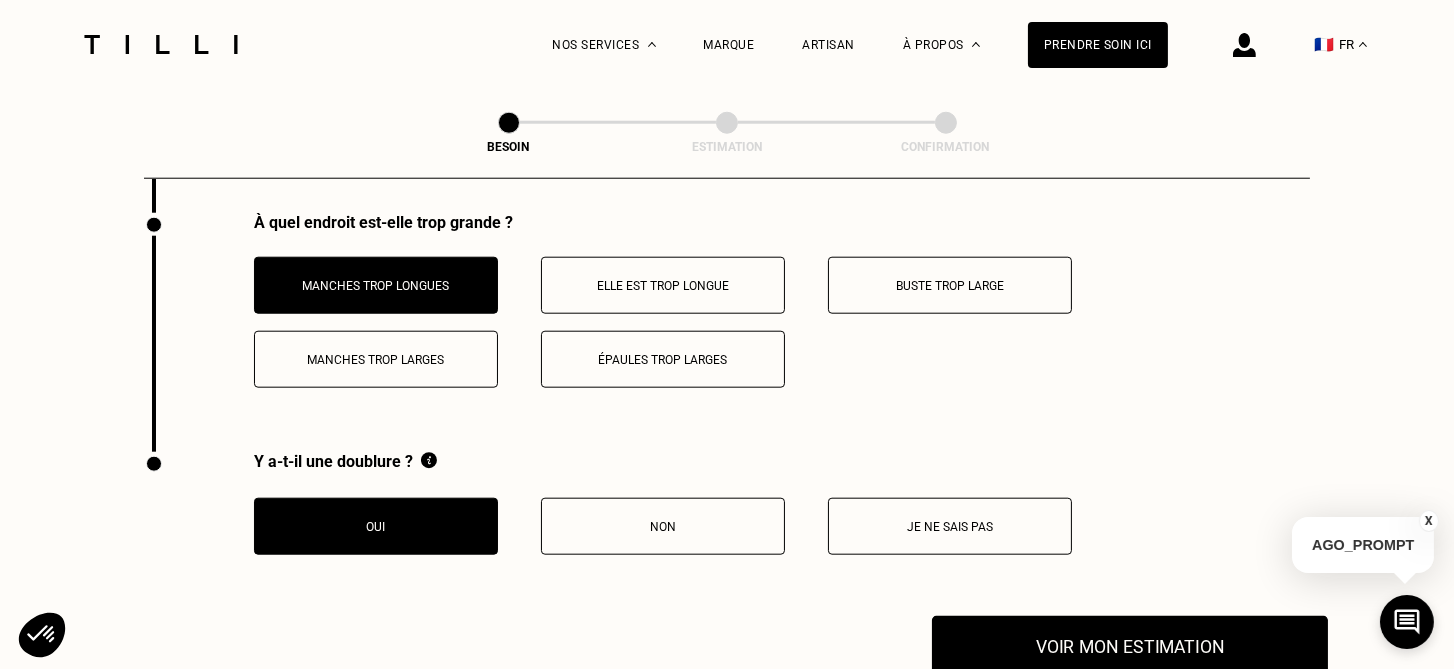 click on "Voir mon estimation" at bounding box center [1130, 647] 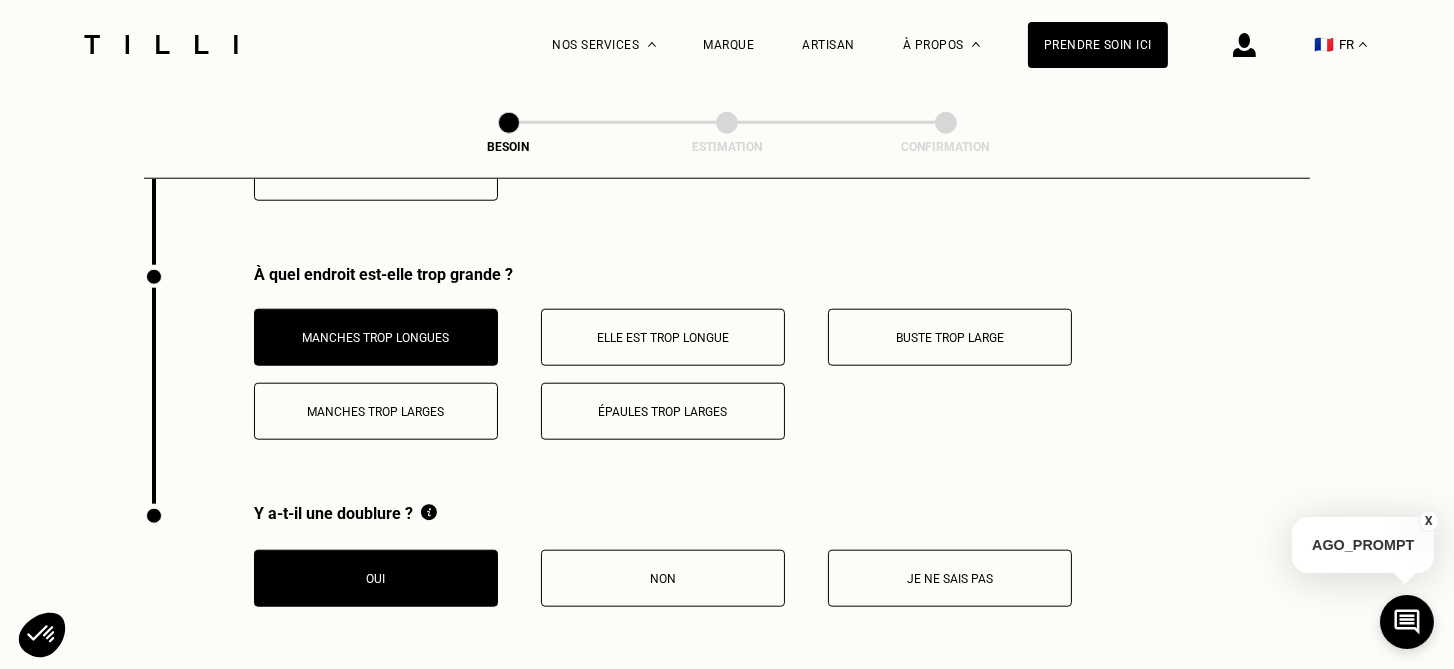 scroll, scrollTop: 3089, scrollLeft: 0, axis: vertical 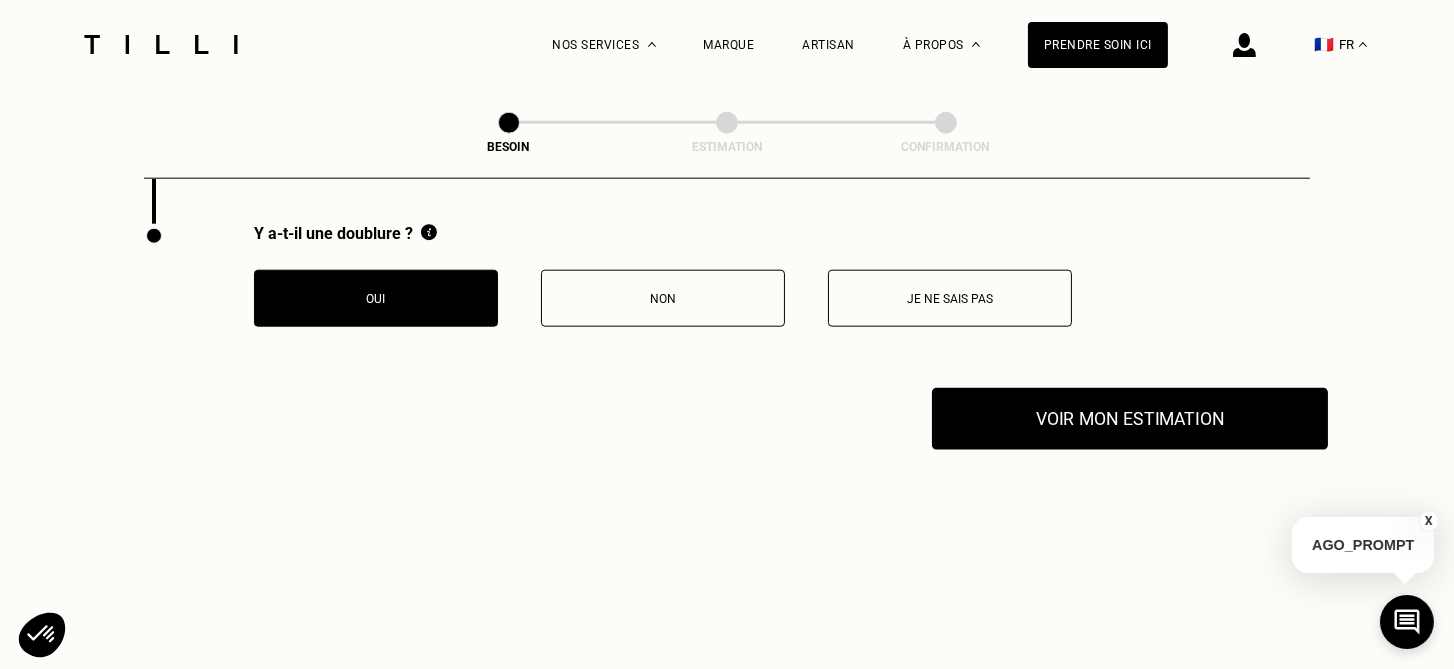 click on "Voir mon estimation" at bounding box center (1130, 419) 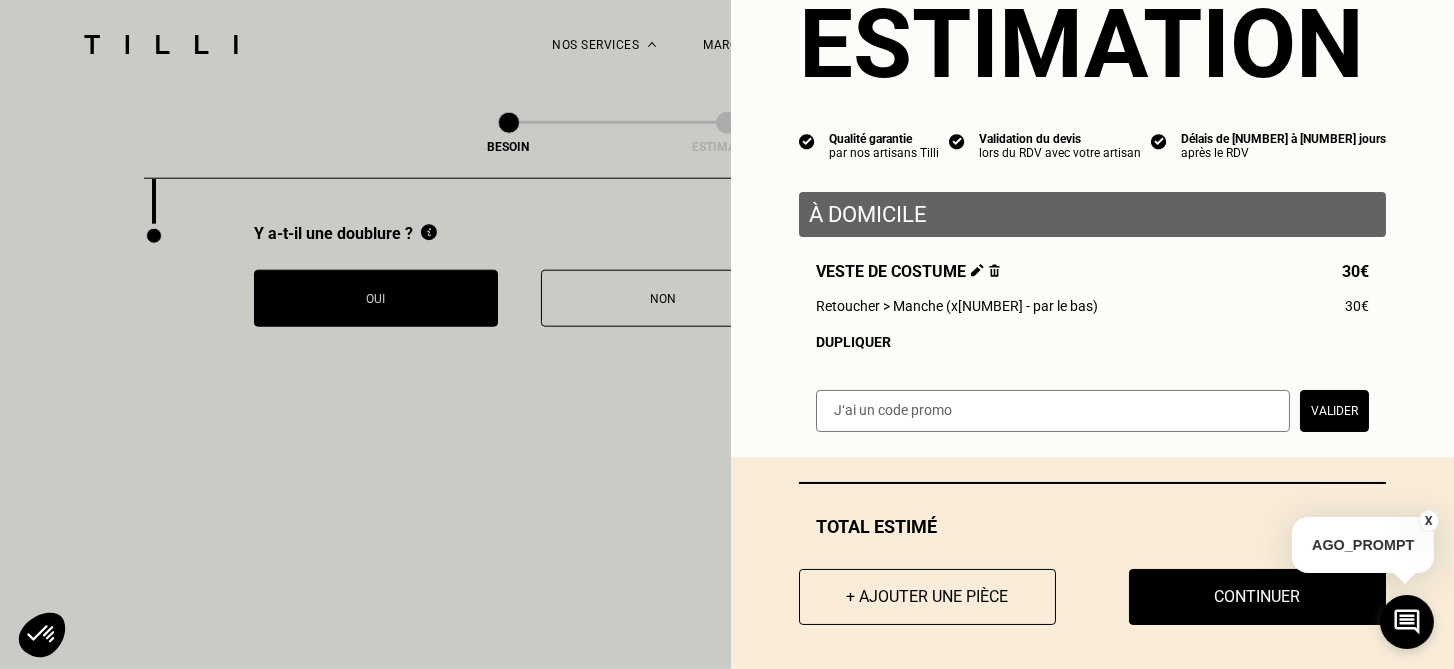 scroll, scrollTop: 87, scrollLeft: 0, axis: vertical 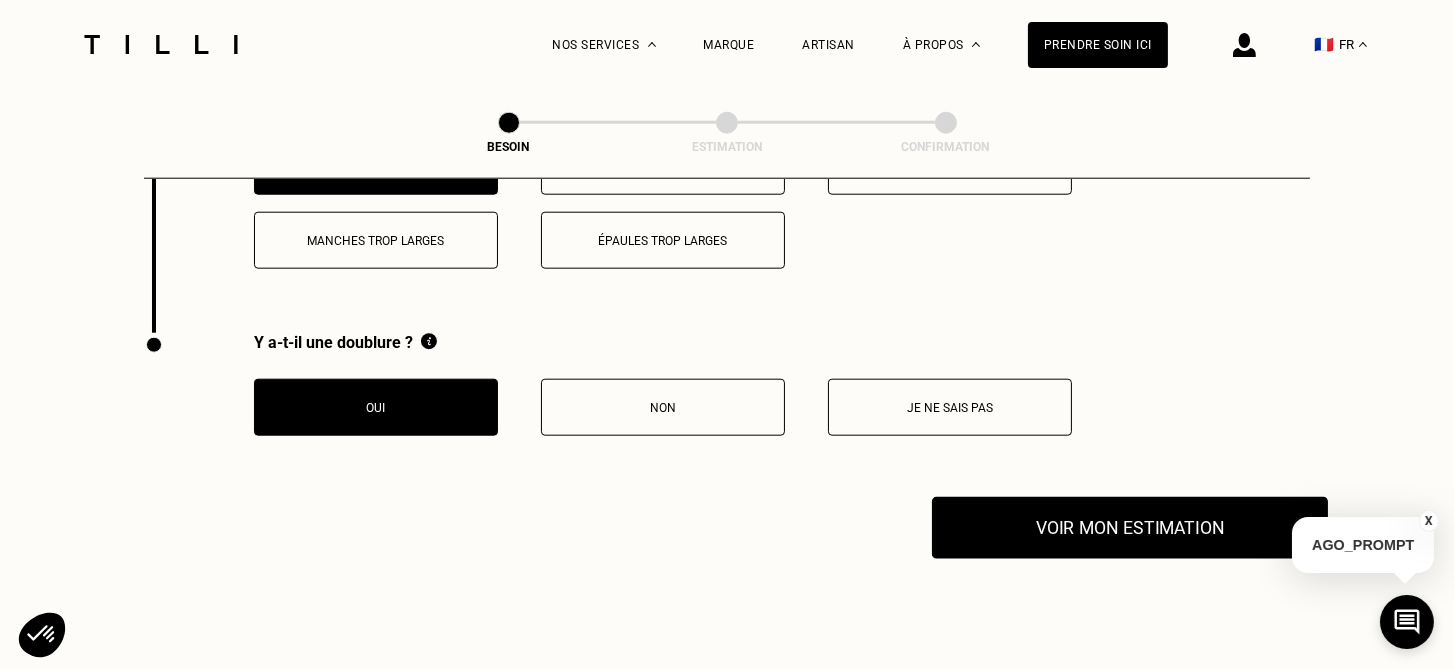 click on "Voir mon estimation" at bounding box center (1130, 528) 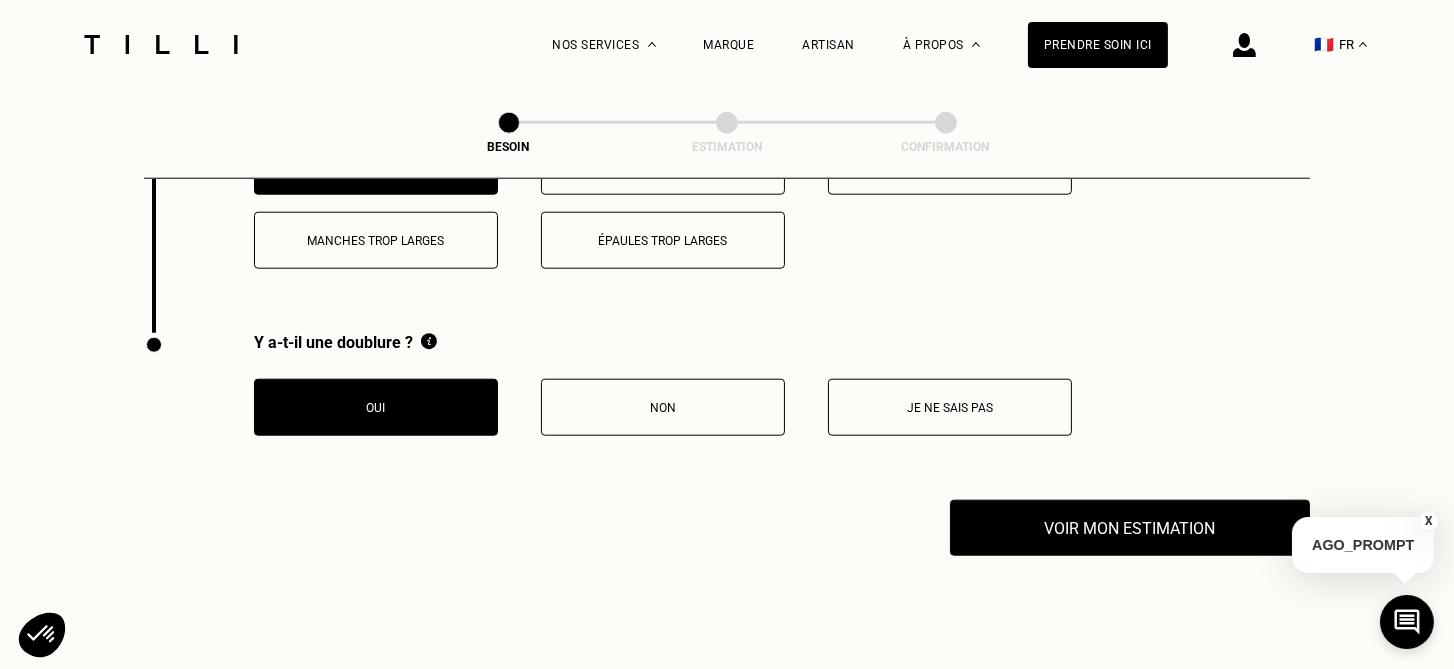 scroll, scrollTop: 3301, scrollLeft: 0, axis: vertical 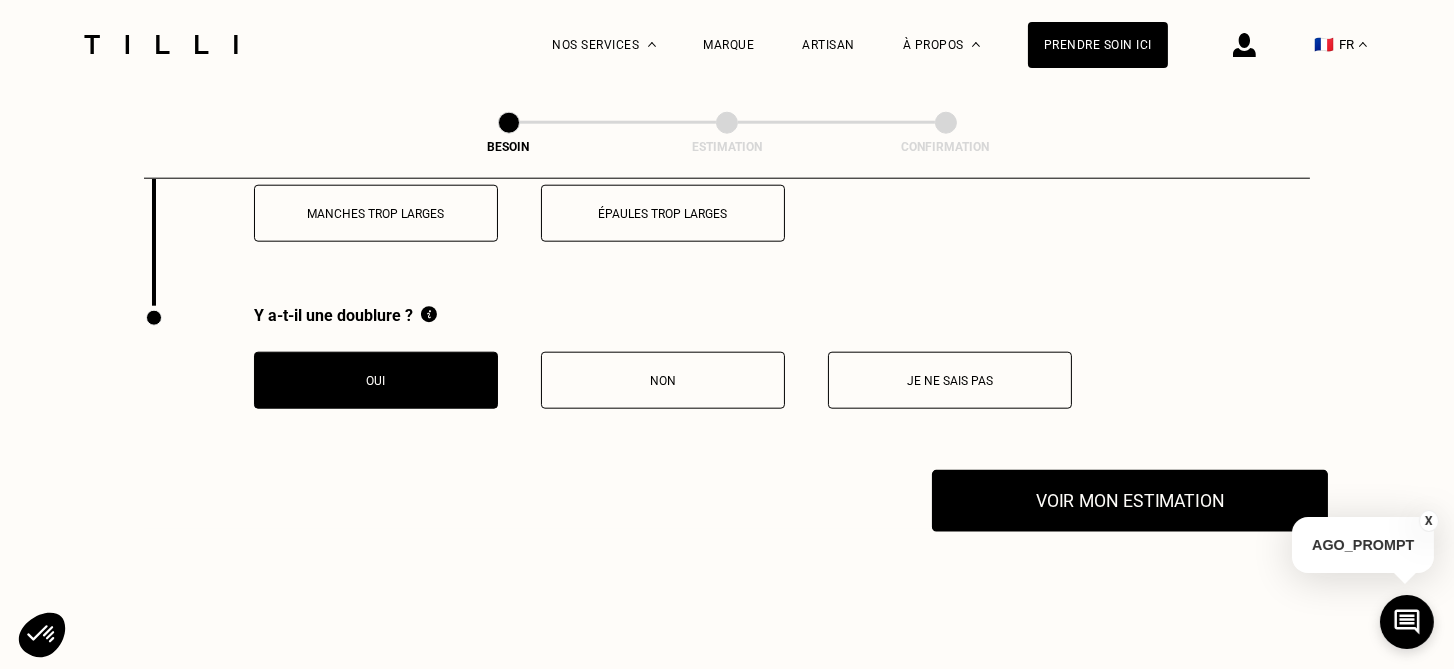 click on "Voir mon estimation" at bounding box center [1130, 501] 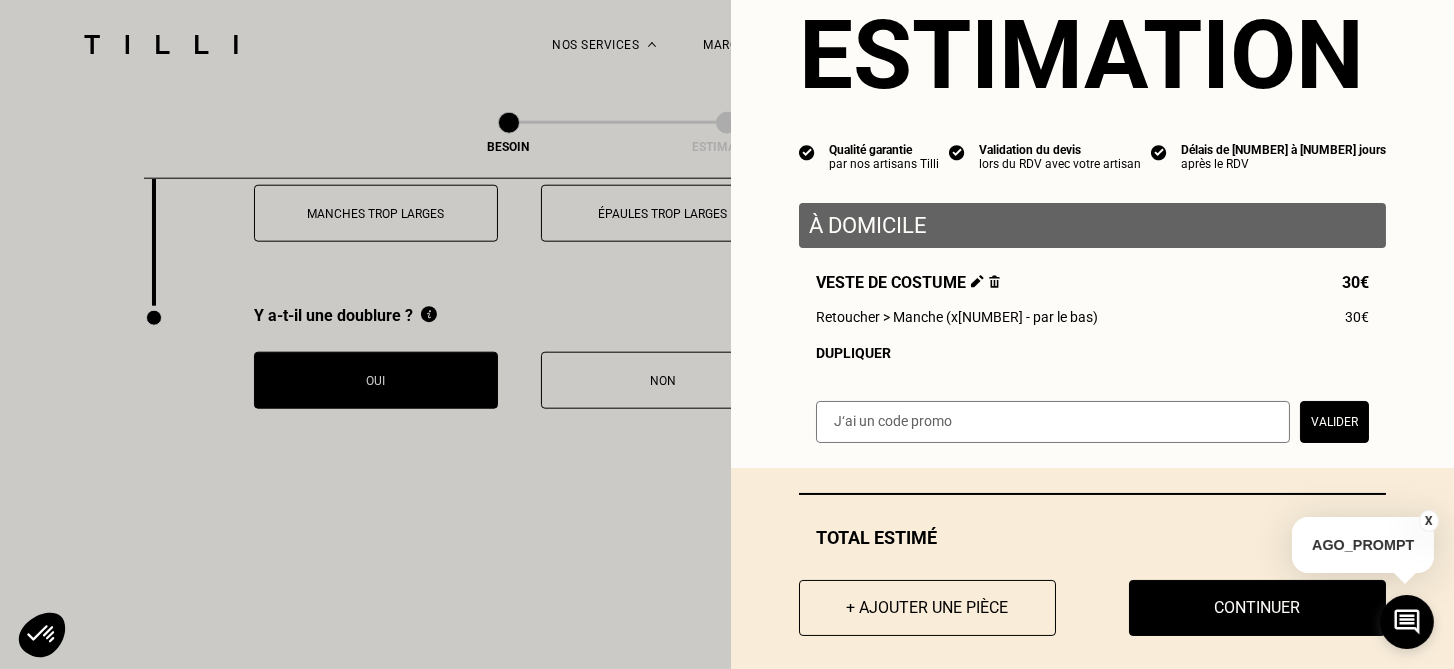 scroll, scrollTop: 87, scrollLeft: 0, axis: vertical 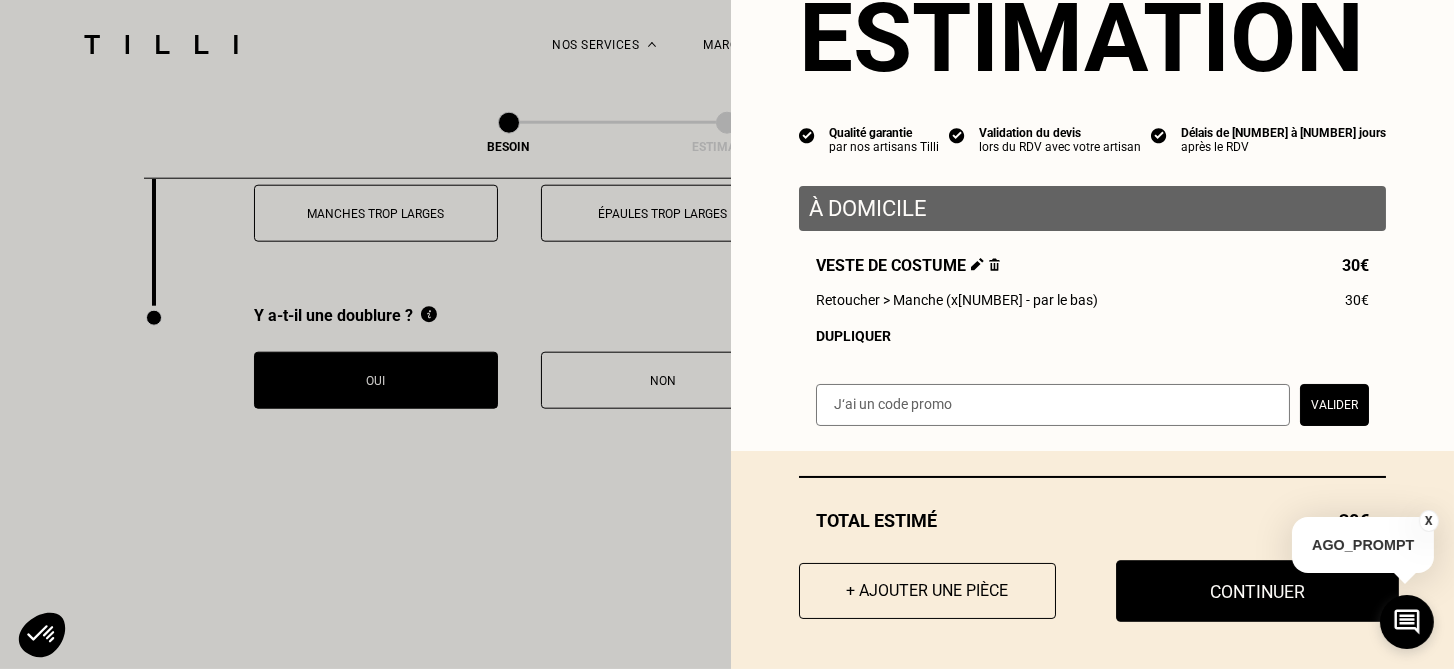 click on "Continuer" at bounding box center [1257, 591] 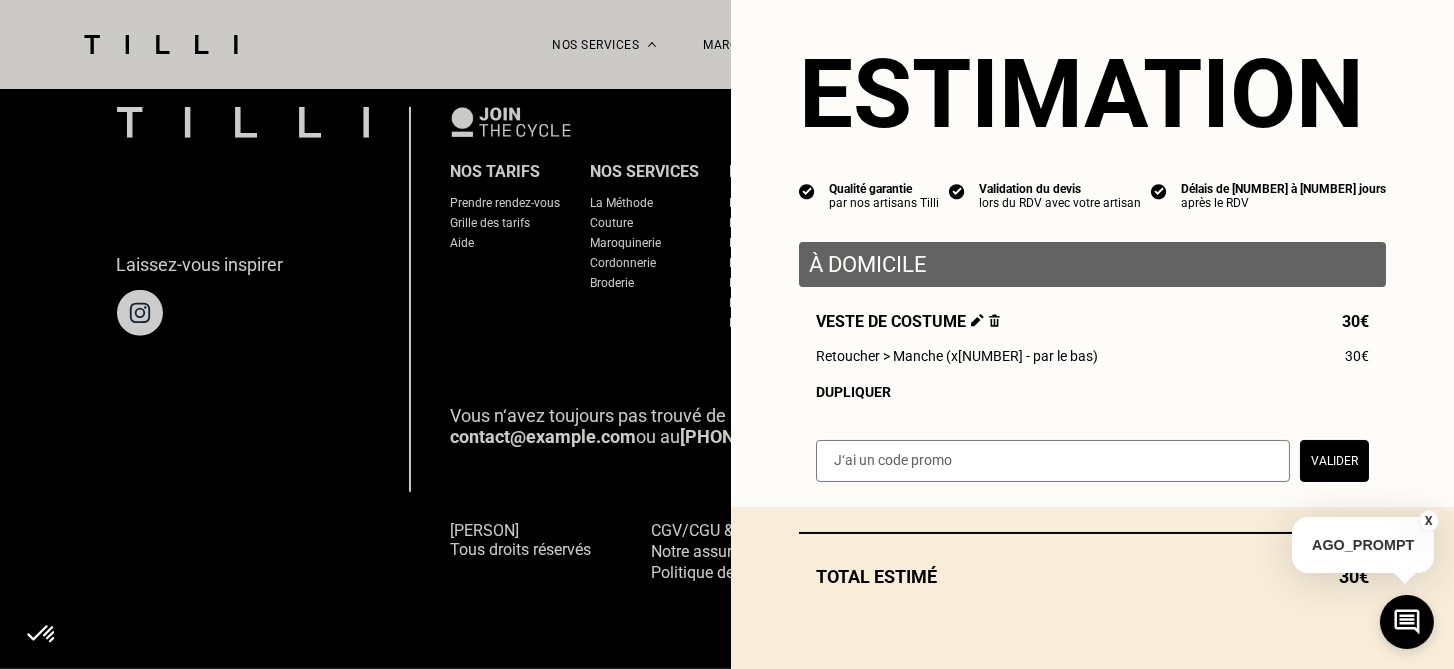 scroll, scrollTop: 1355, scrollLeft: 0, axis: vertical 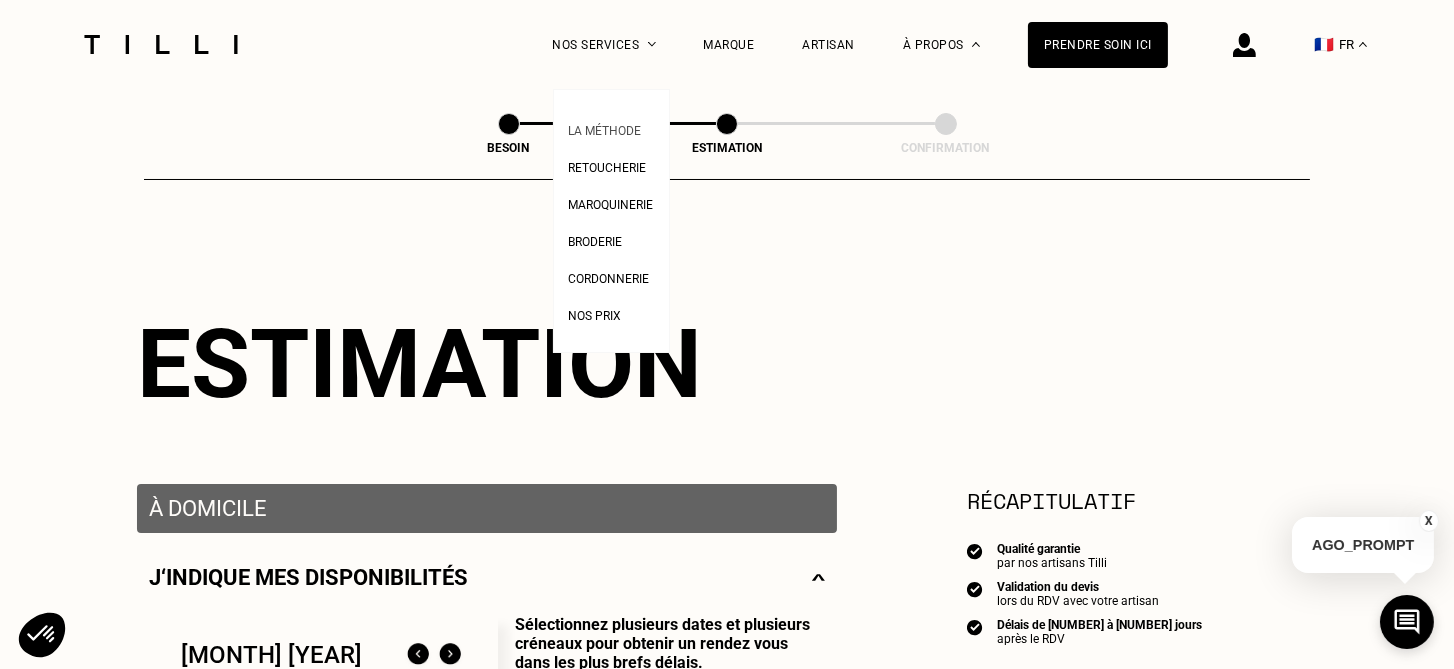 click on "La Méthode" at bounding box center [605, 131] 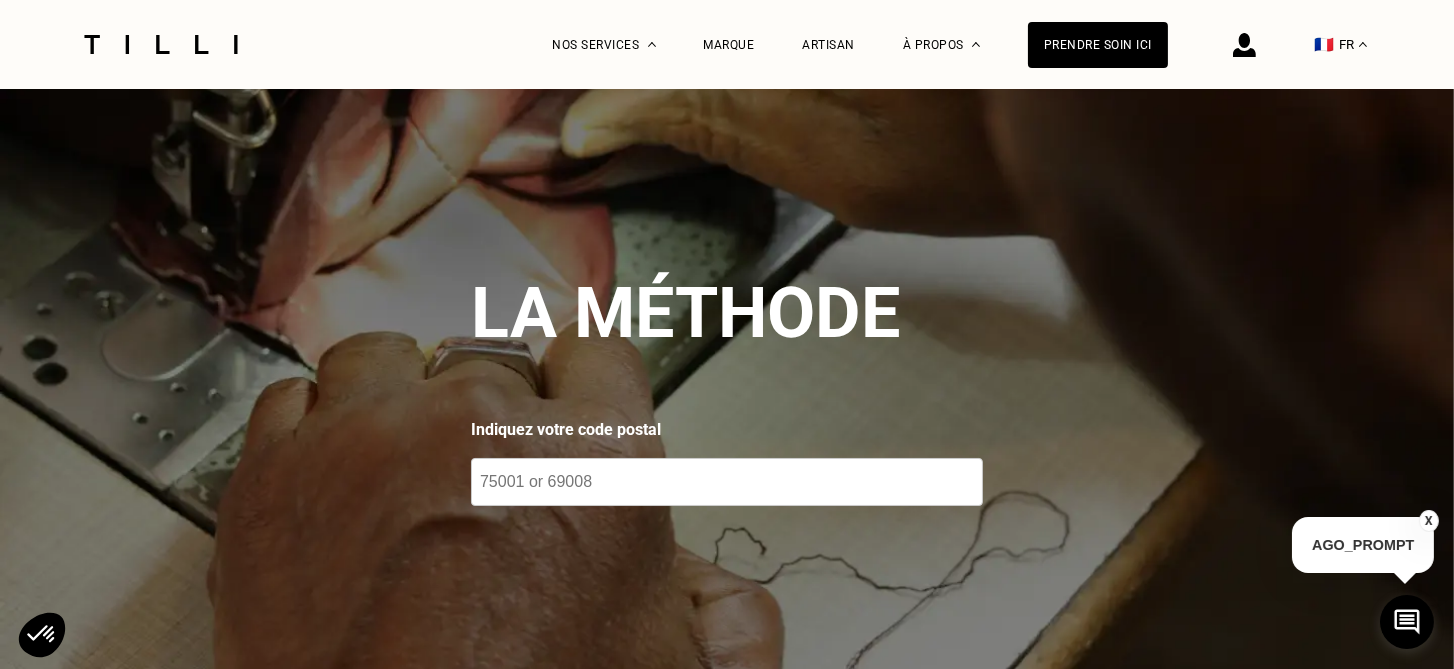 click at bounding box center (727, 482) 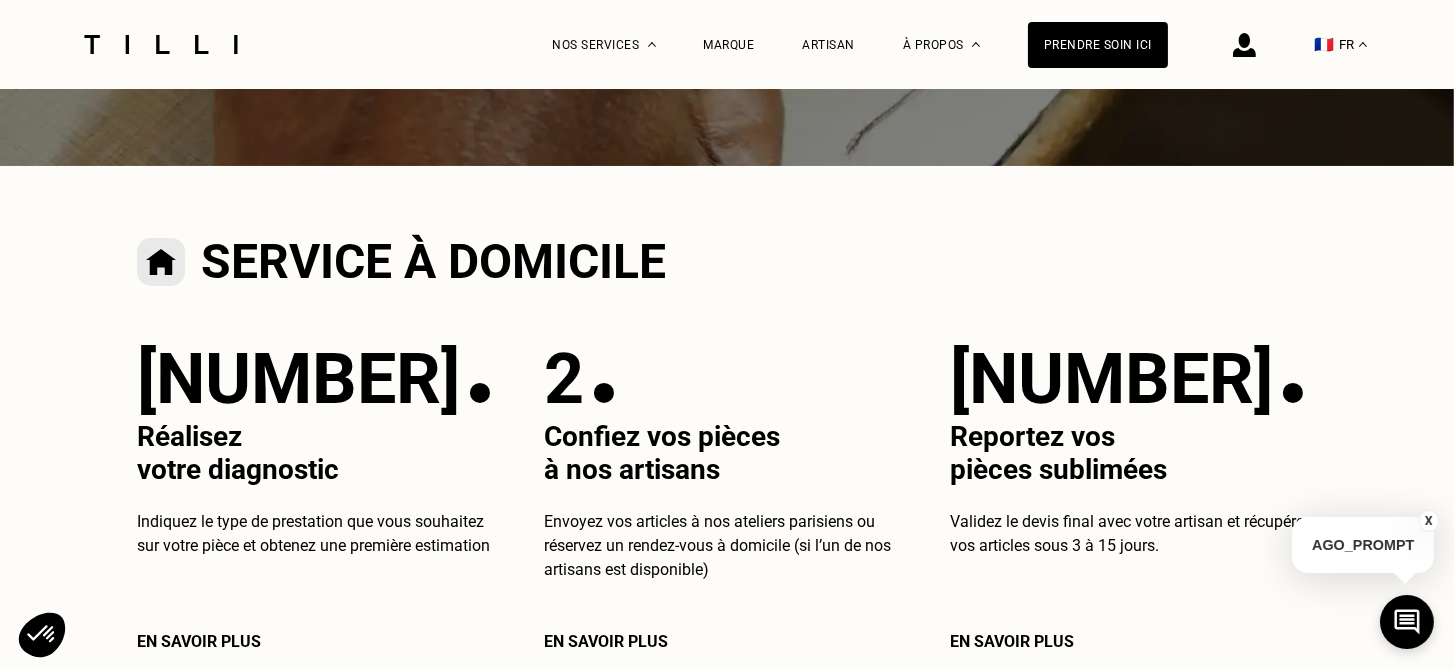 scroll, scrollTop: 603, scrollLeft: 0, axis: vertical 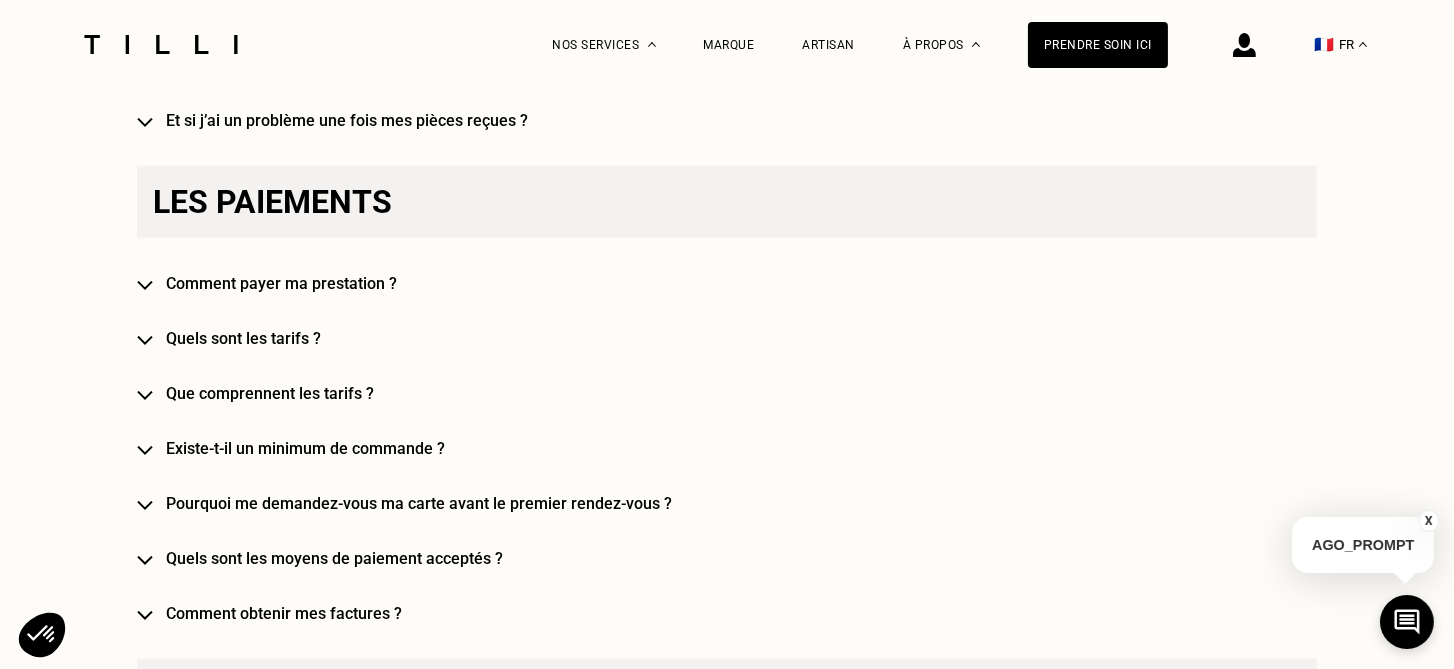 type on "[POSTAL_CODE]" 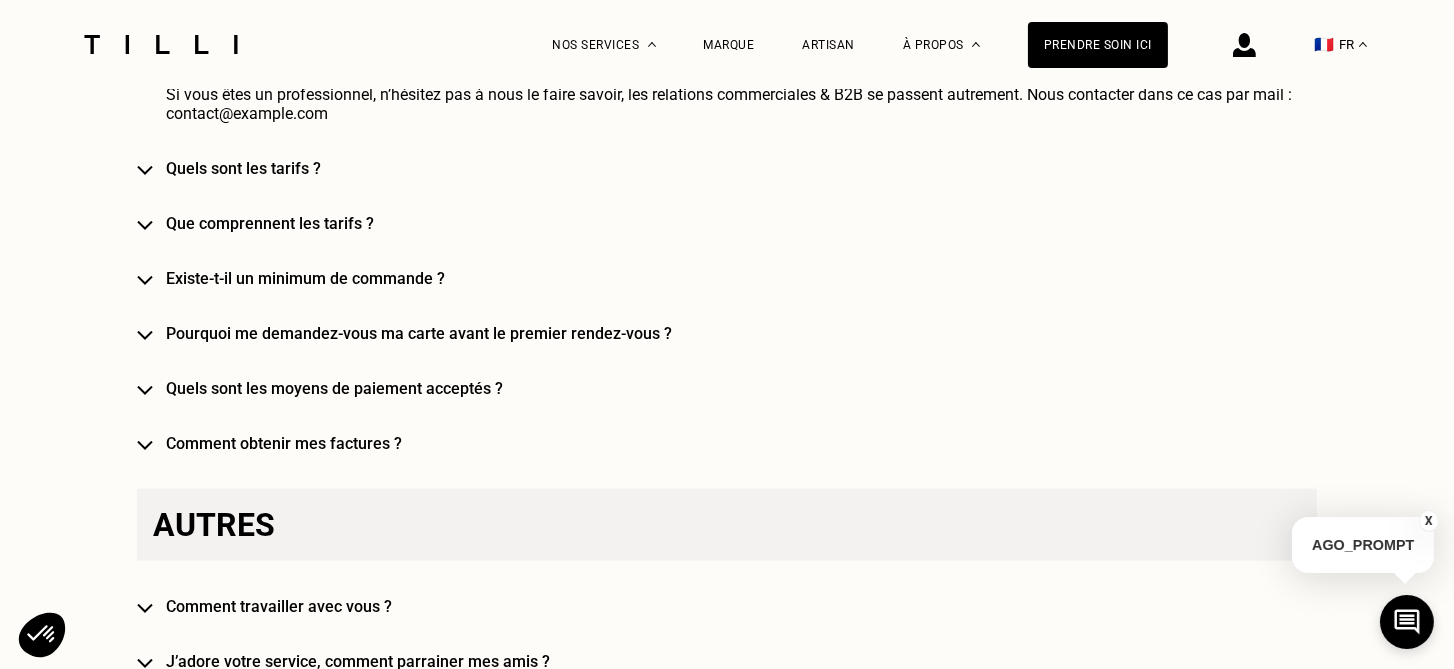 scroll, scrollTop: 4655, scrollLeft: 0, axis: vertical 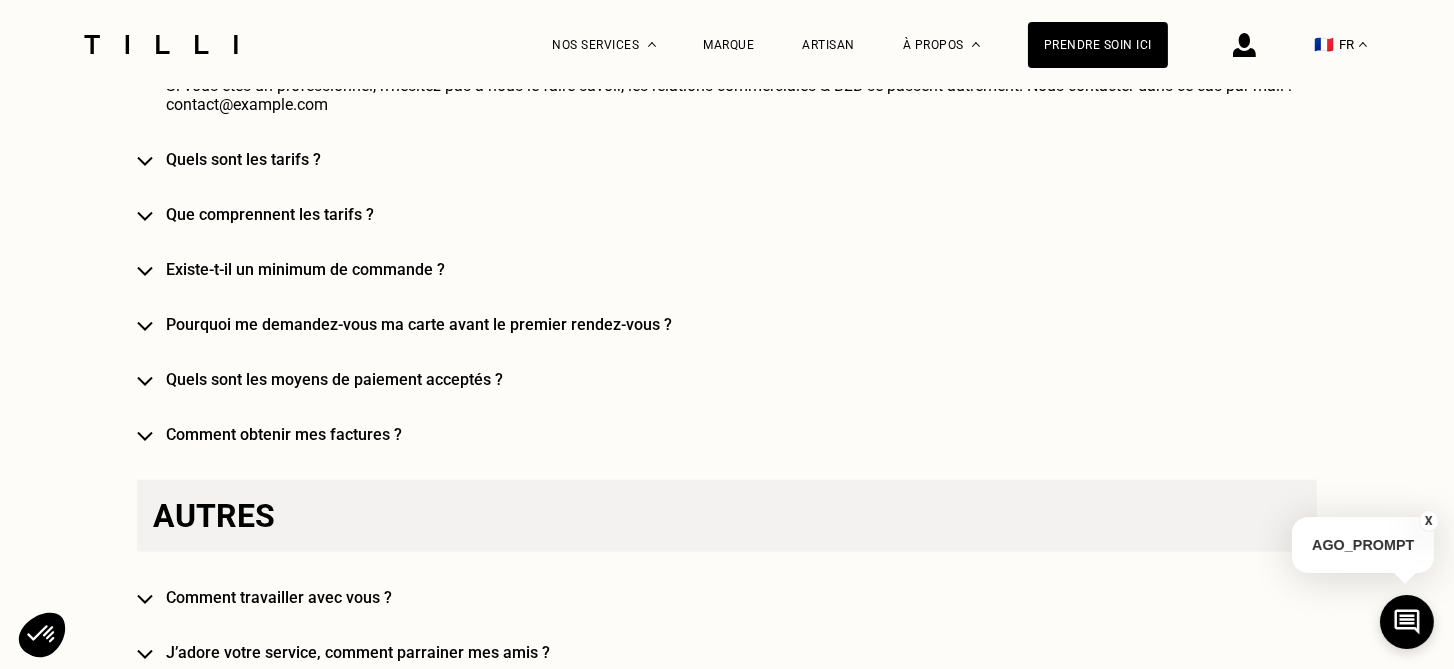 click on "Quels sont les tarifs ?" at bounding box center [756, 159] 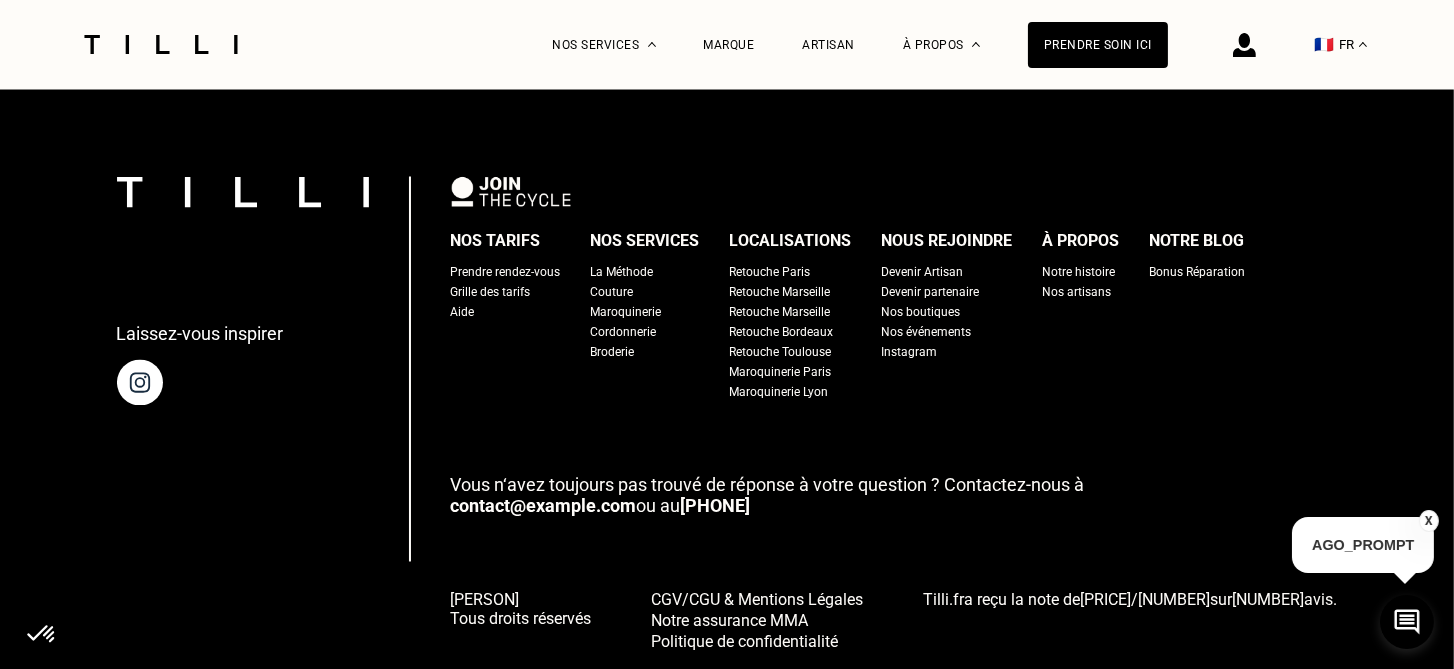 scroll, scrollTop: 5437, scrollLeft: 0, axis: vertical 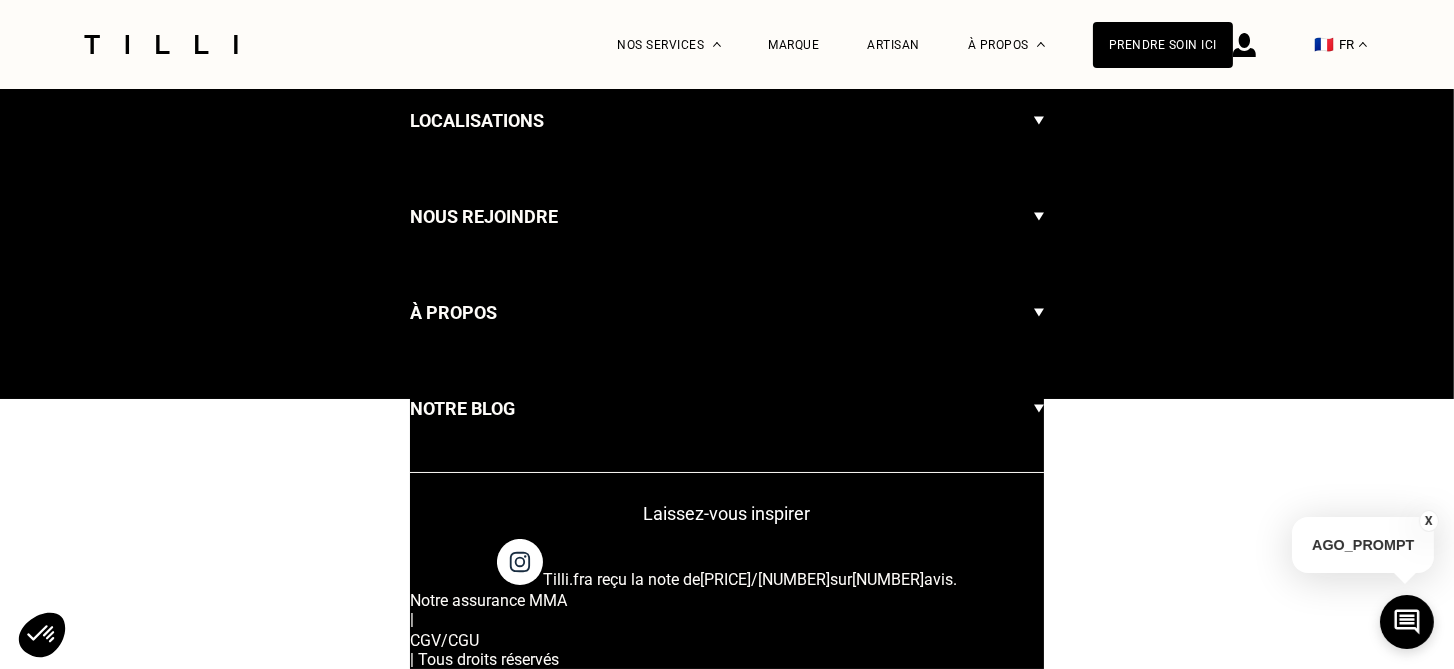 select on "FR" 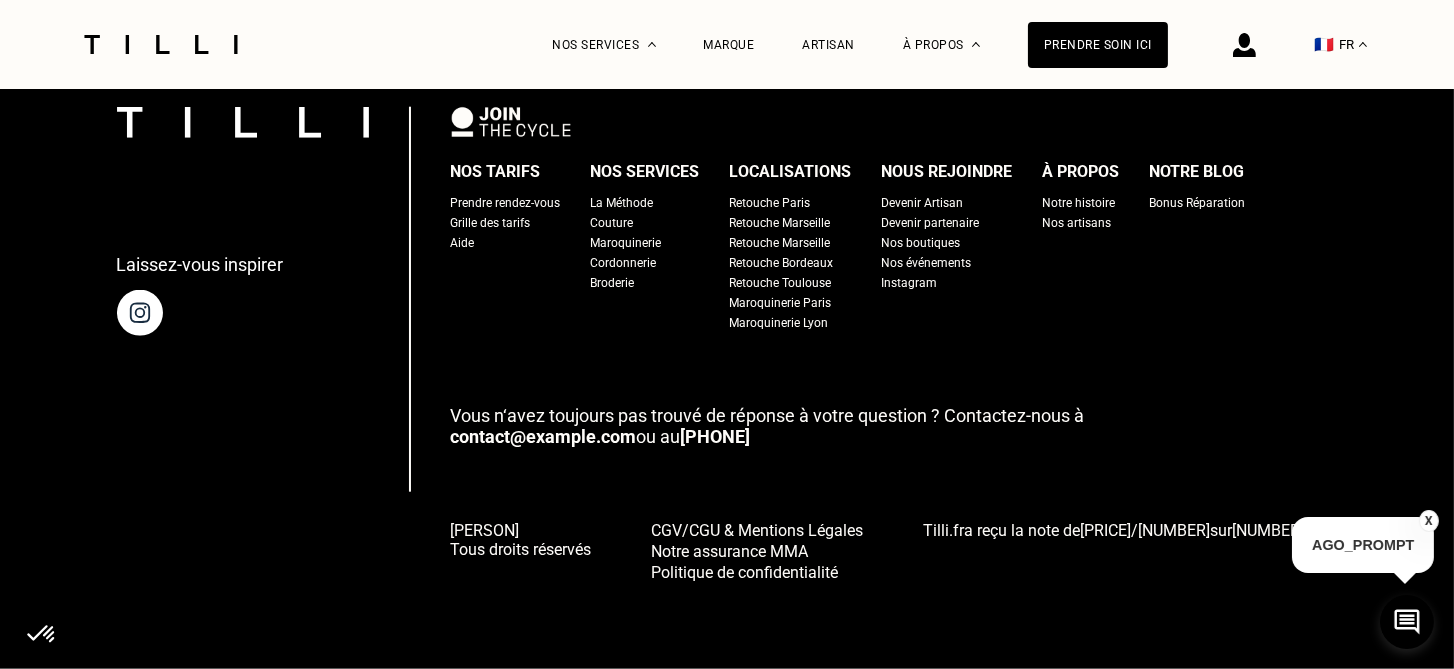 scroll, scrollTop: 0, scrollLeft: 0, axis: both 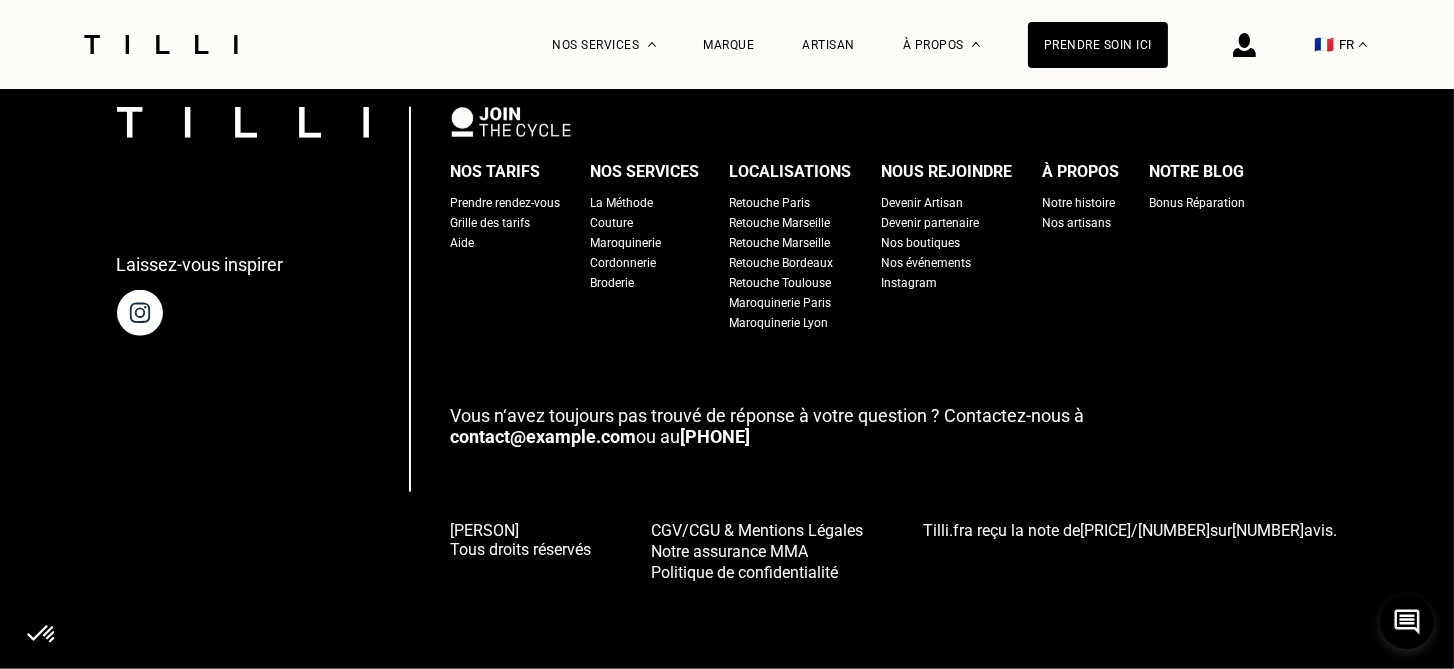 click on "Aide" at bounding box center (463, 243) 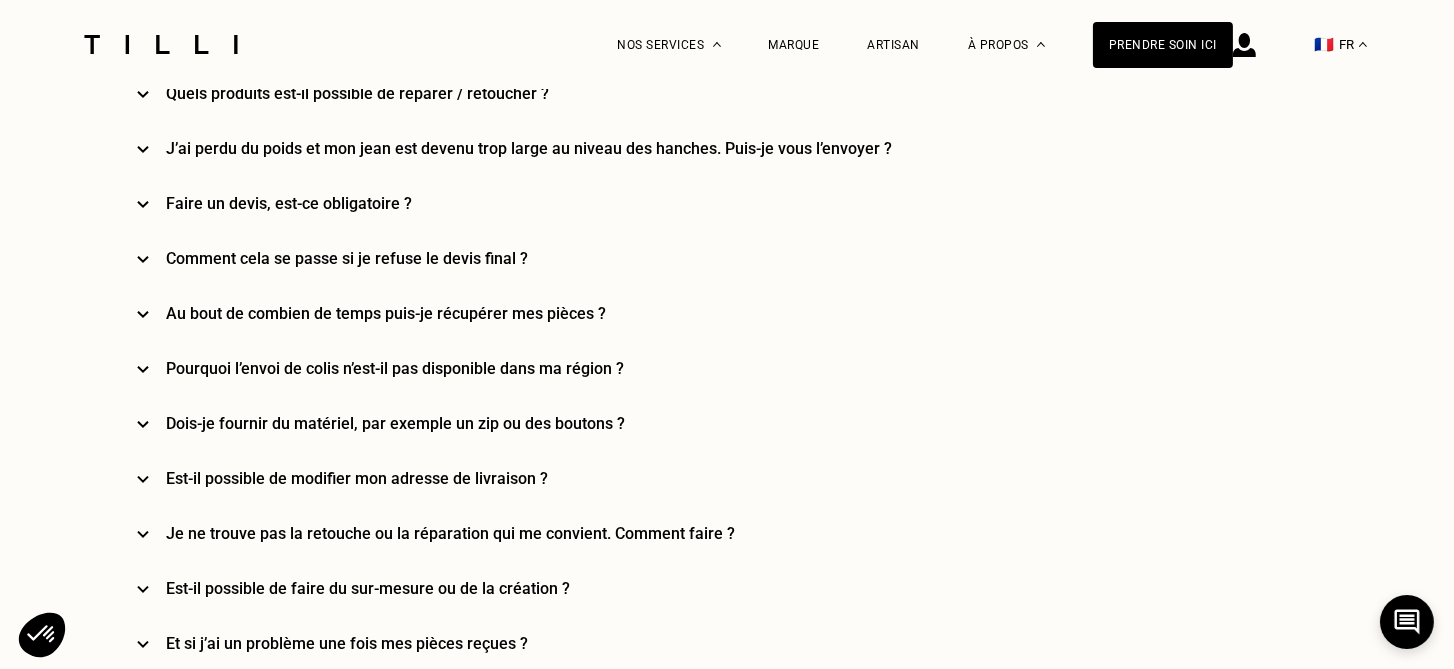 scroll, scrollTop: 0, scrollLeft: 0, axis: both 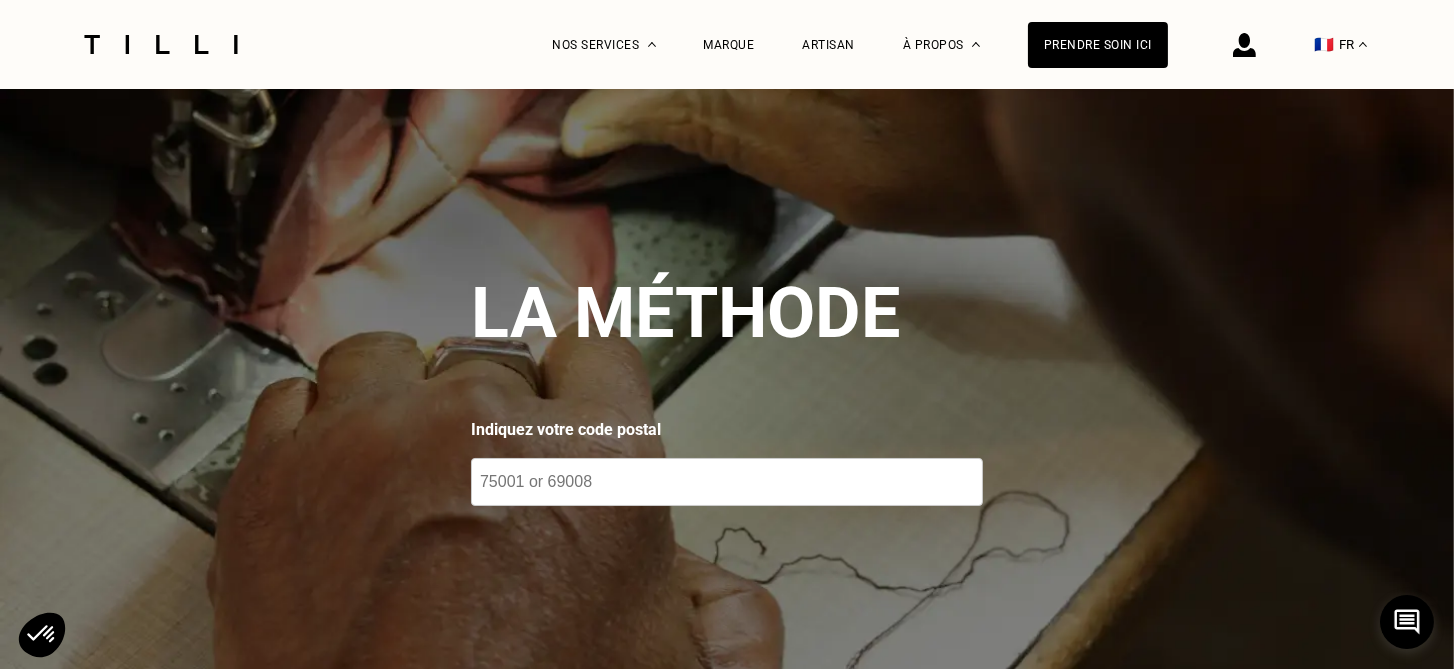 click at bounding box center (727, 482) 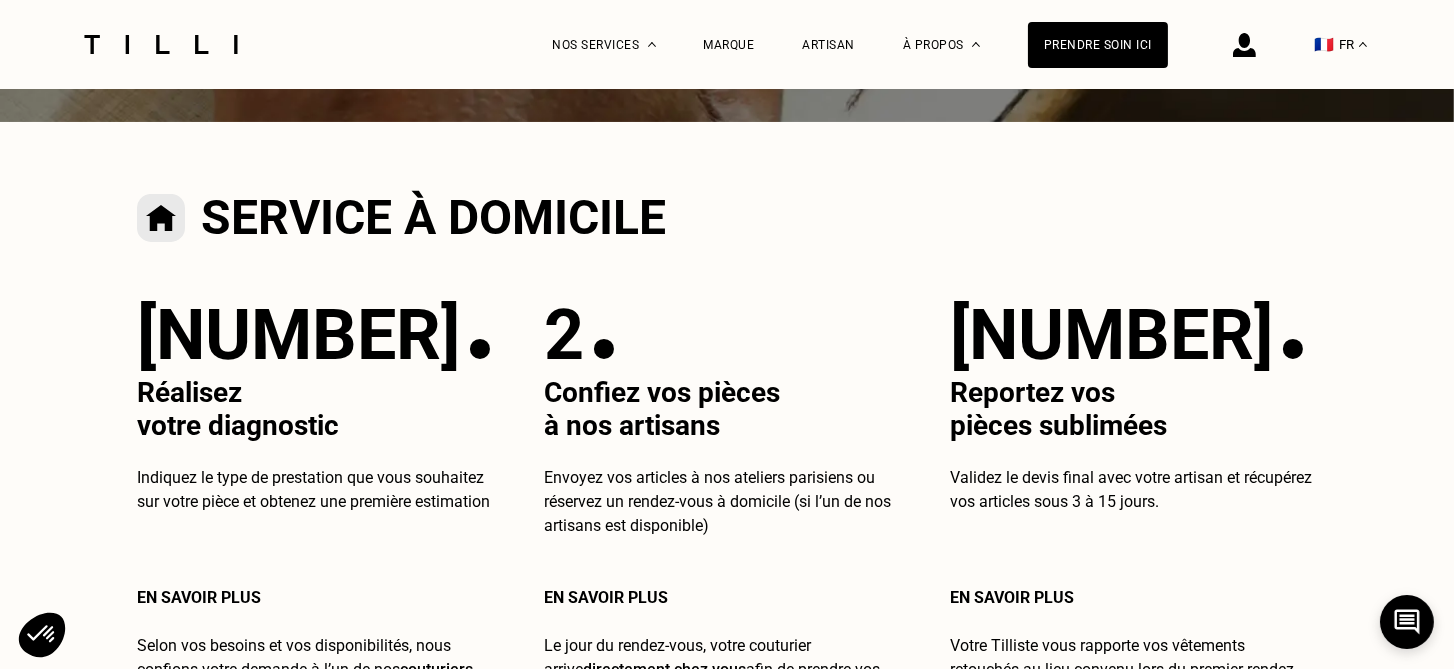 scroll, scrollTop: 603, scrollLeft: 0, axis: vertical 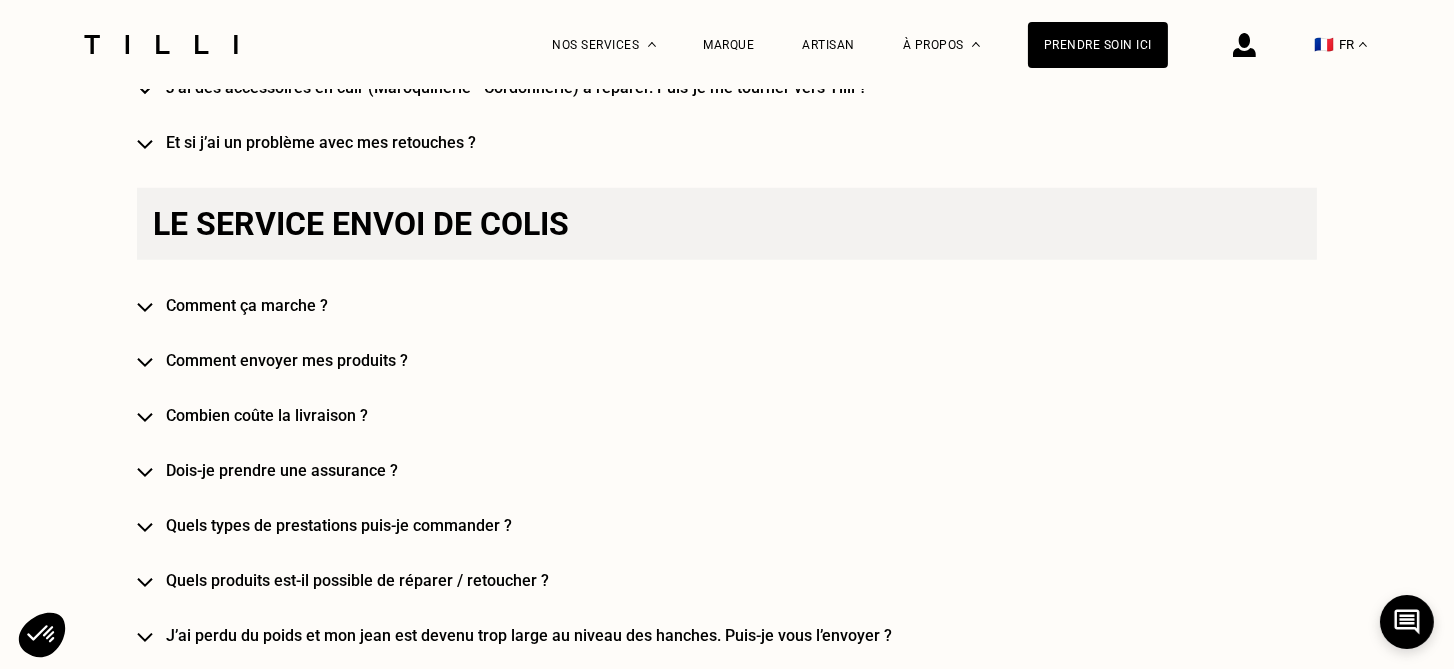 type on "[POSTAL_CODE]" 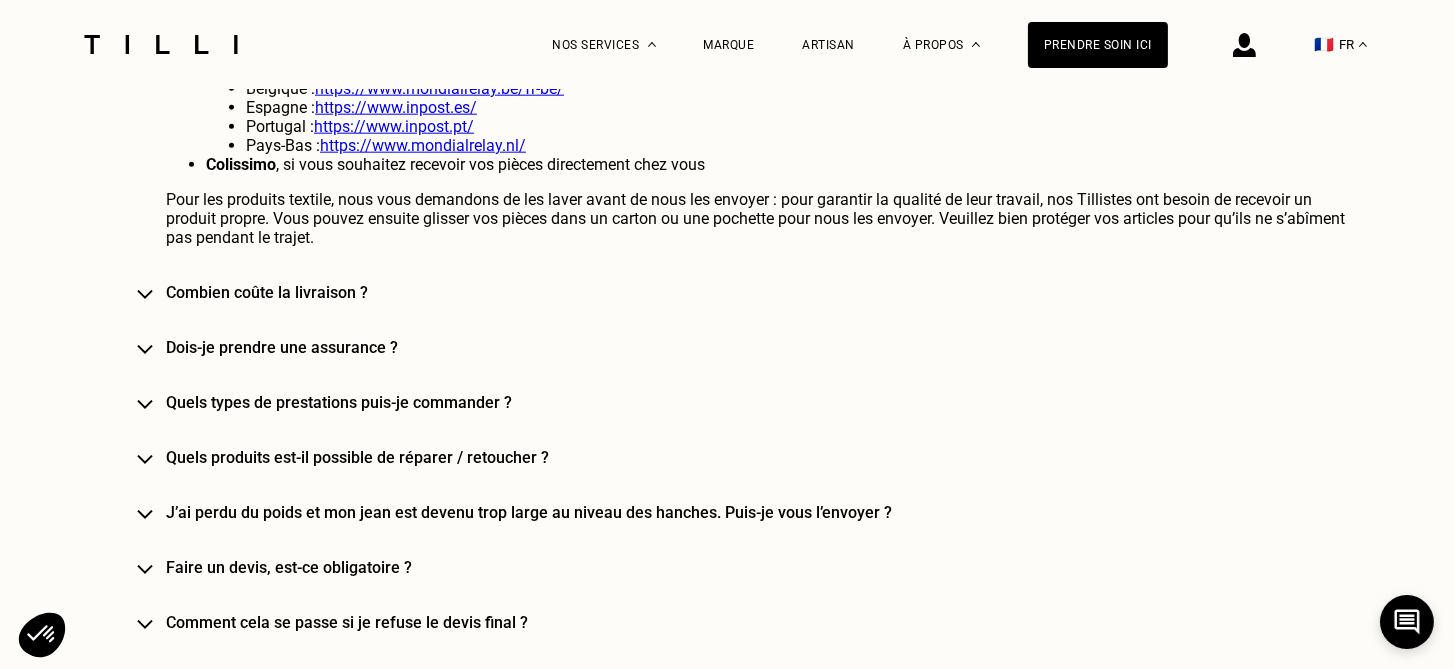 scroll, scrollTop: 3581, scrollLeft: 0, axis: vertical 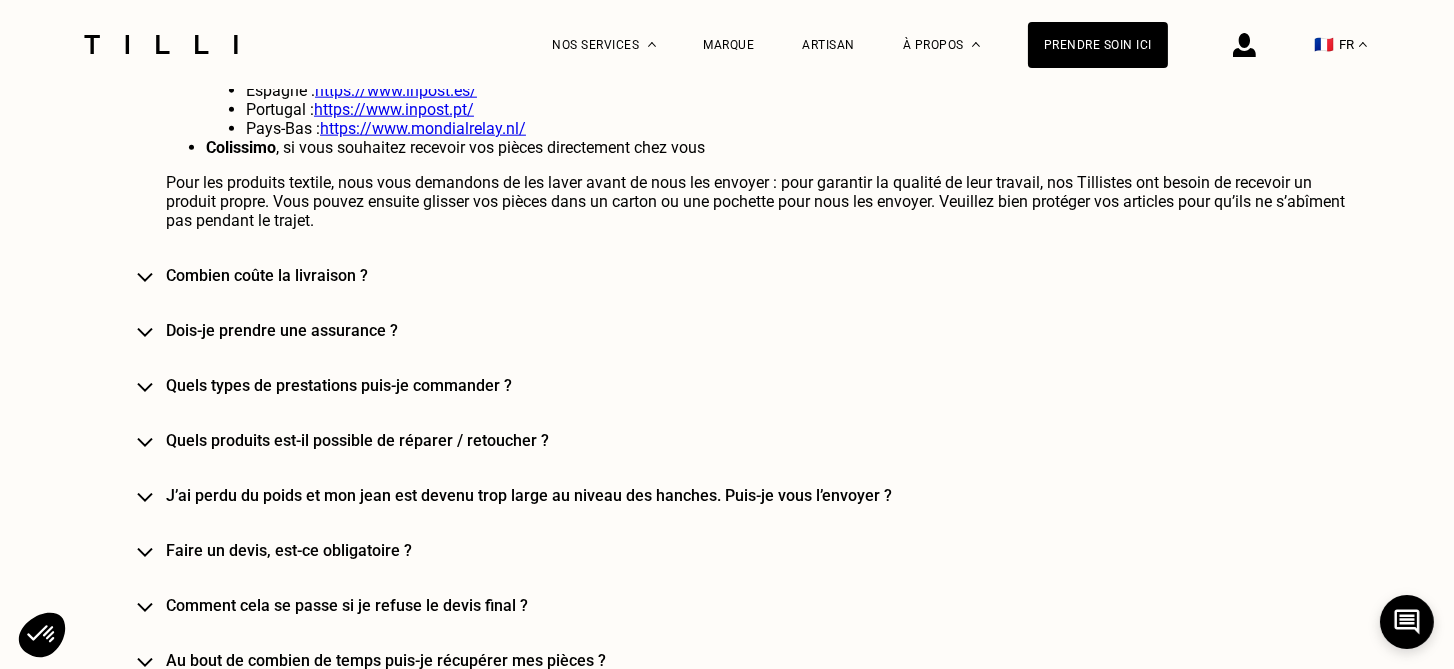 click on "Quels types de prestations puis-je commander ?" at bounding box center [756, 385] 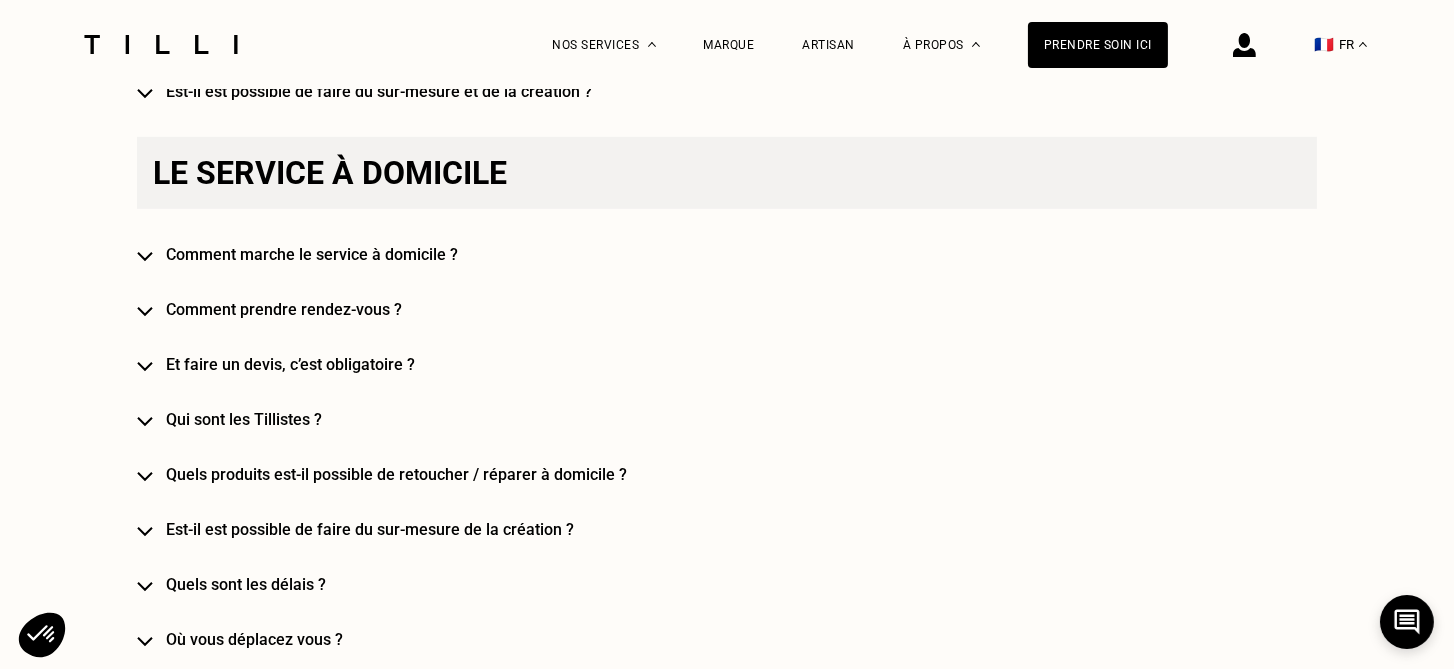 scroll, scrollTop: 1989, scrollLeft: 0, axis: vertical 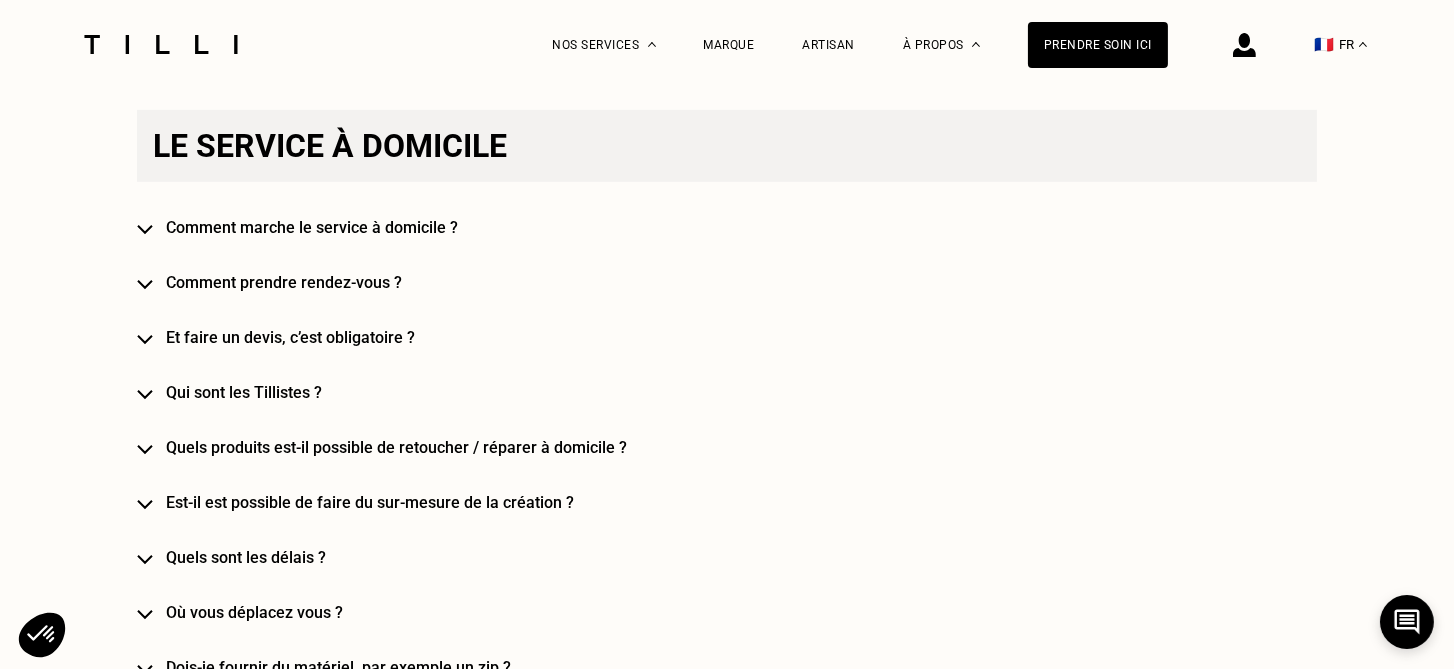 click on "Comment marche le service à domicile ?" at bounding box center (756, 227) 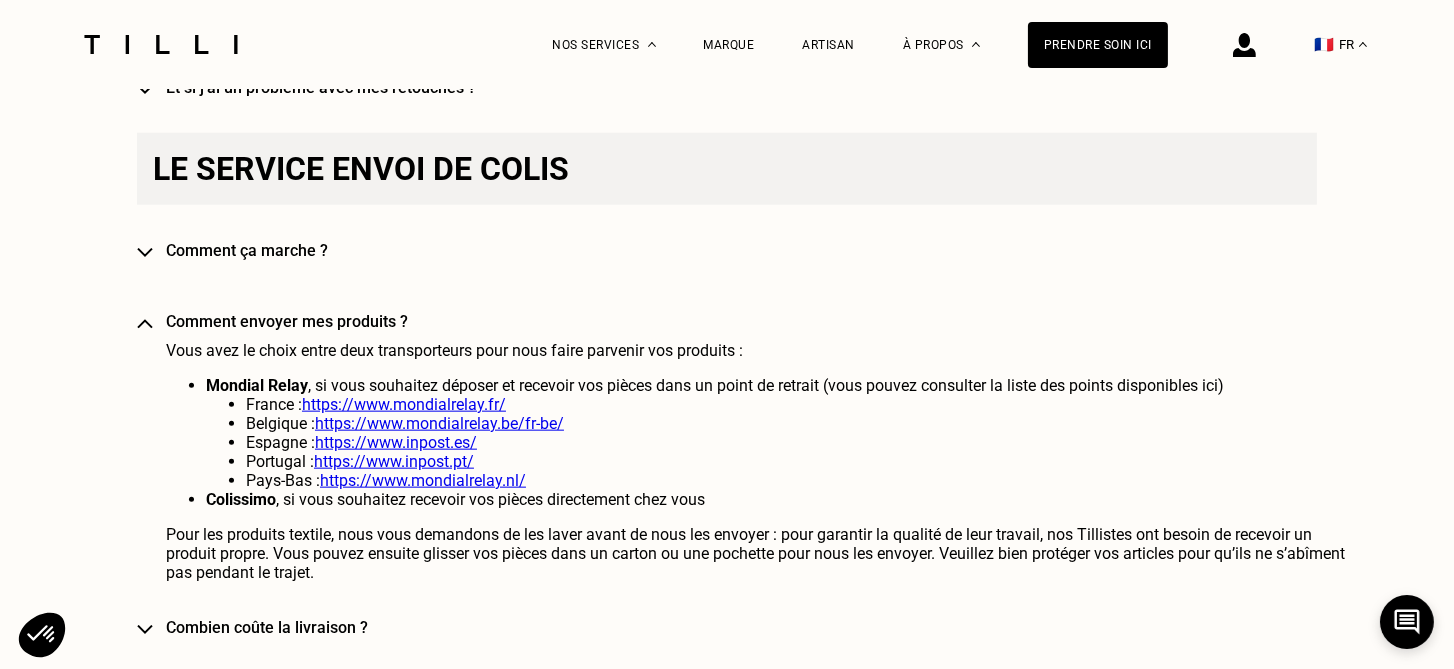 scroll, scrollTop: 3490, scrollLeft: 0, axis: vertical 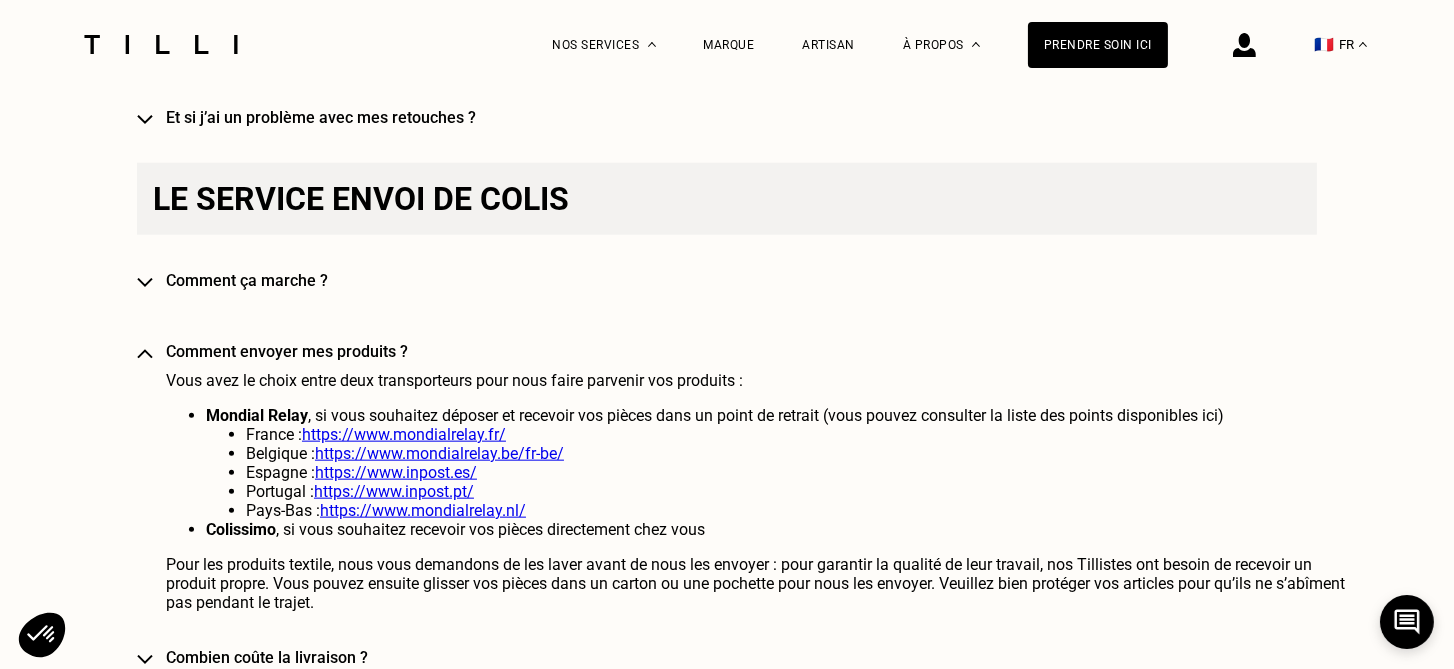 click on "Comment ça marche ?" at bounding box center (756, 280) 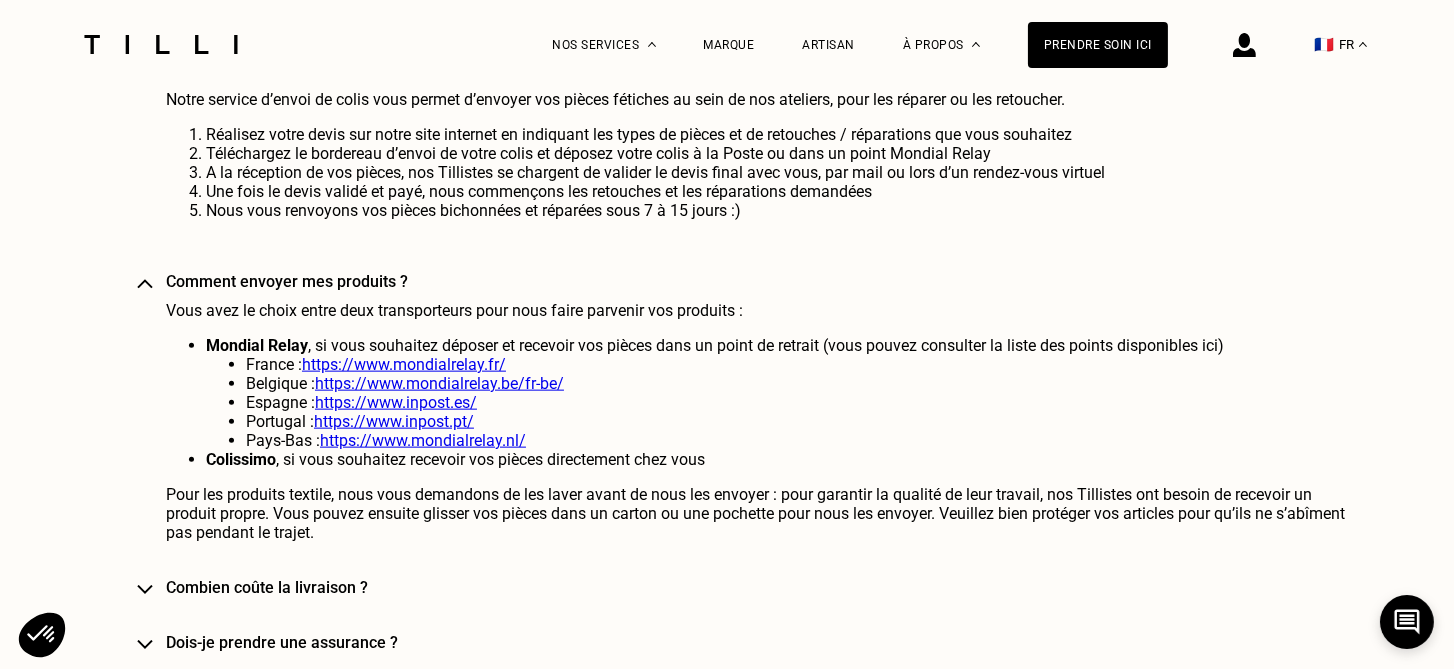 scroll, scrollTop: 3736, scrollLeft: 0, axis: vertical 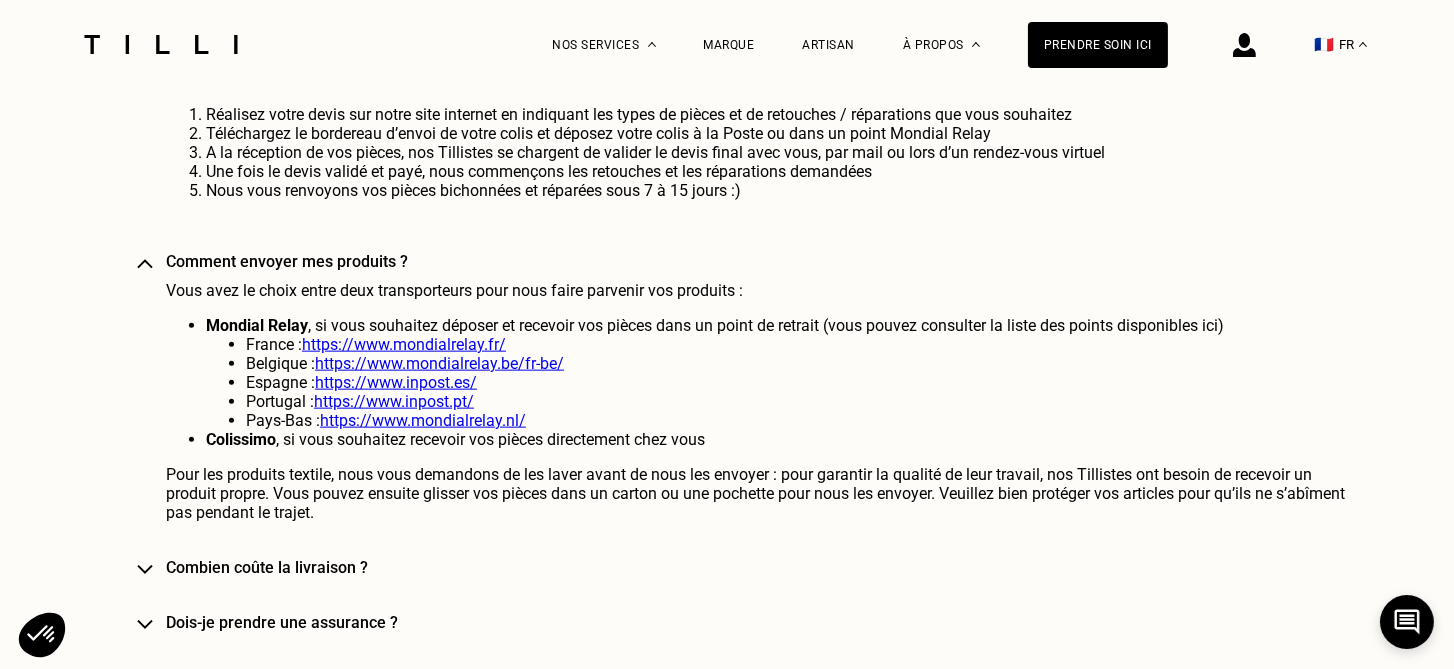 click on "Combien coûte la livraison ?" at bounding box center (756, 567) 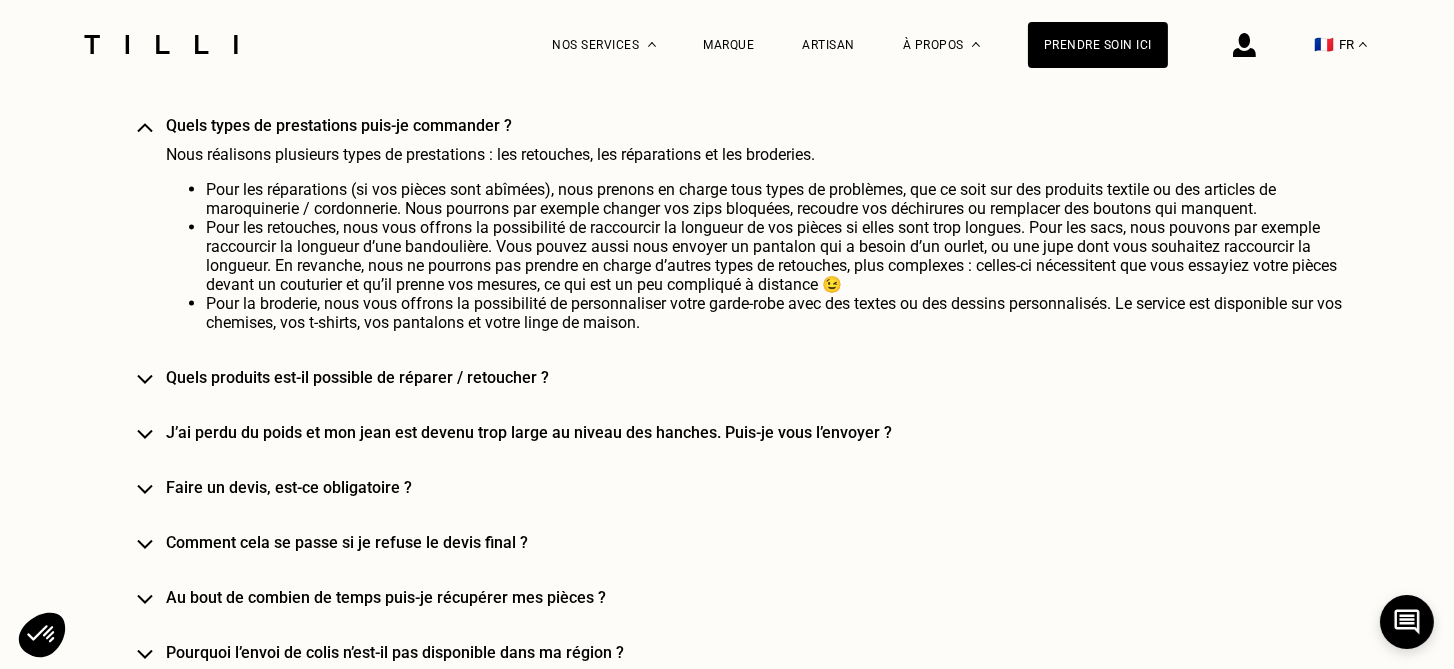 scroll, scrollTop: 4882, scrollLeft: 0, axis: vertical 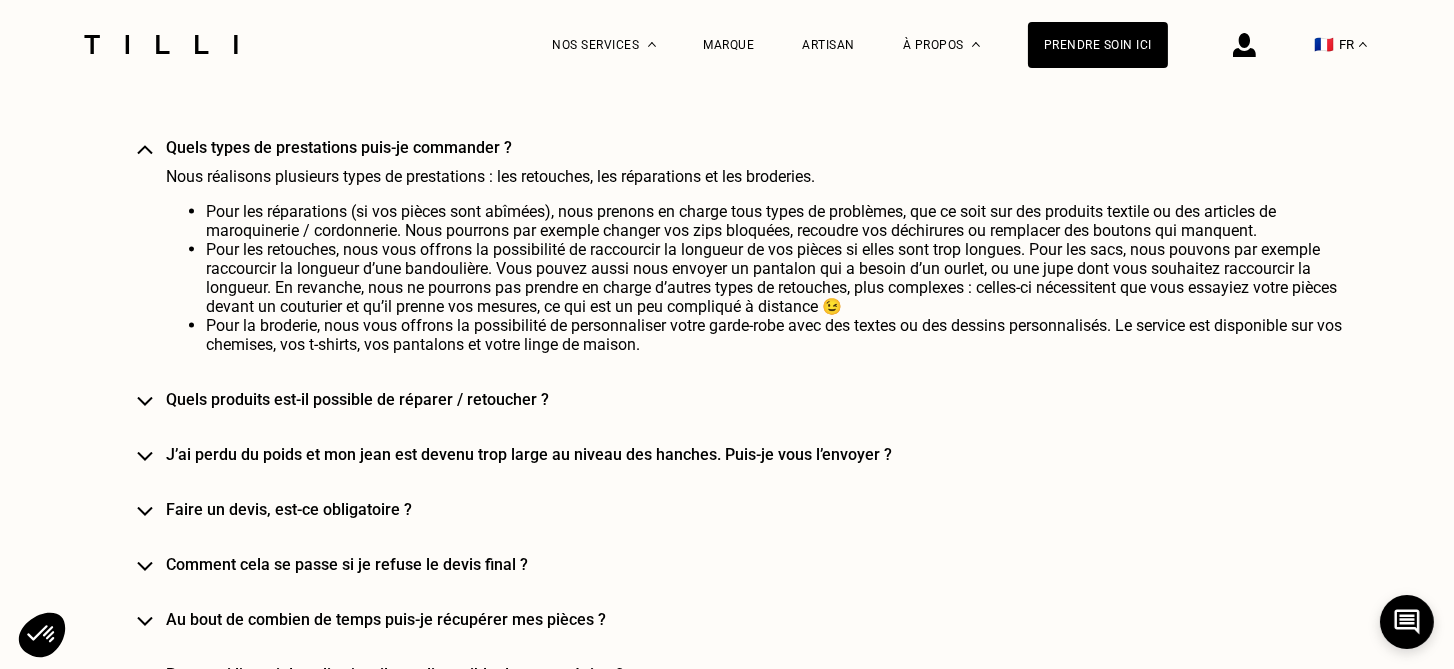 click on "Faire un devis, est-ce obligatoire ?" at bounding box center [756, 509] 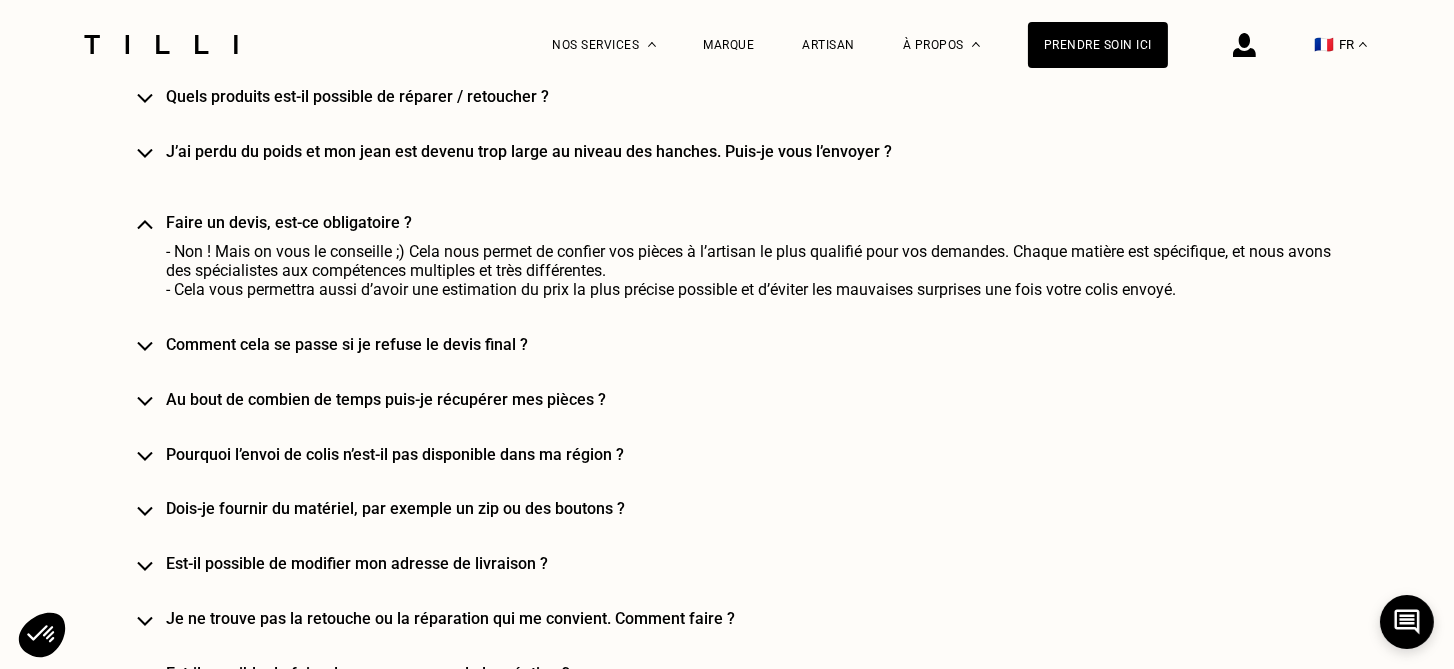 scroll, scrollTop: 5250, scrollLeft: 0, axis: vertical 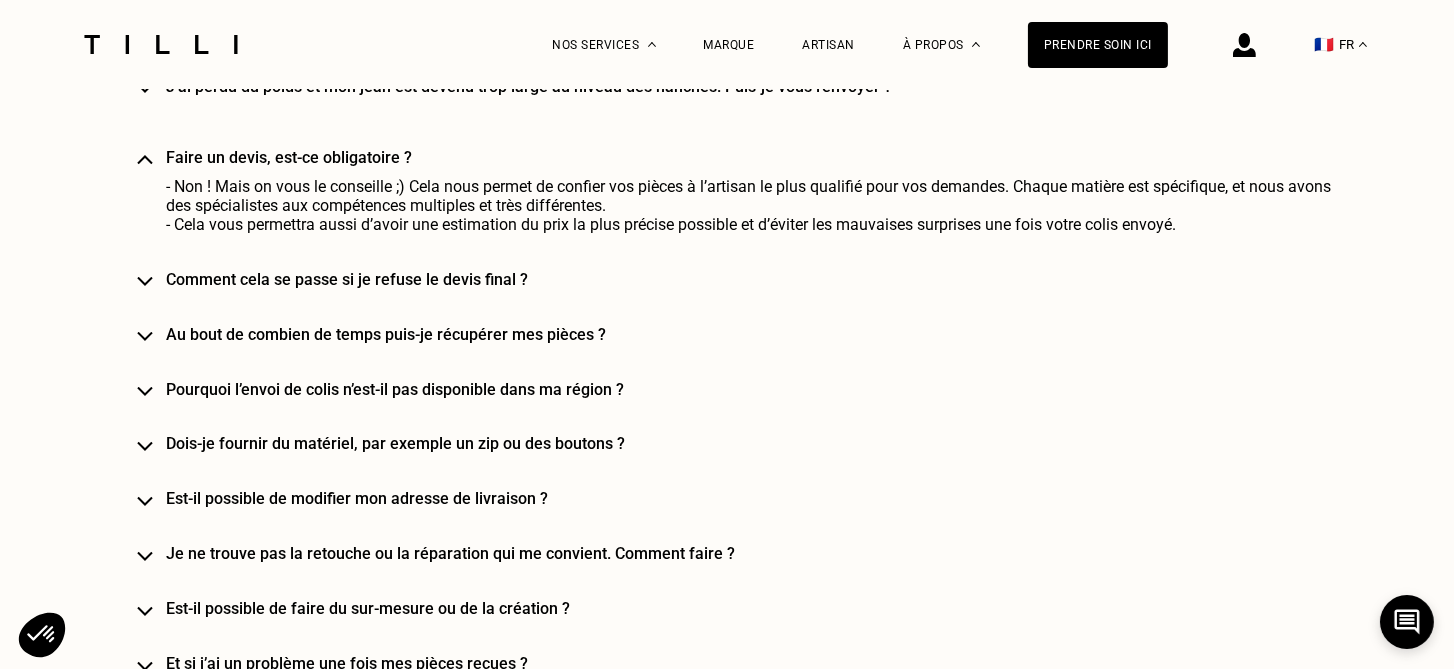 click on "Comment cela se passe si je refuse le devis final ?" at bounding box center (756, 279) 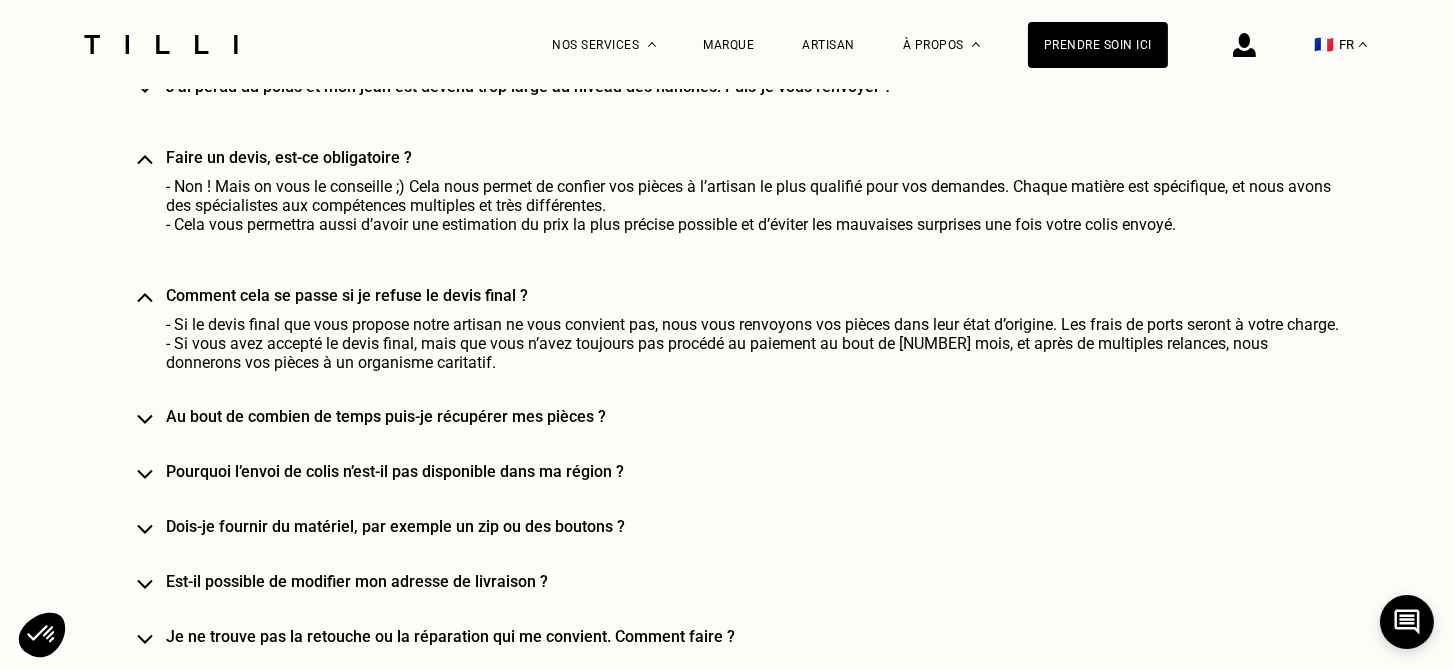click on "Au bout de combien de temps puis-je récupérer mes pièces ?" at bounding box center (756, 417) 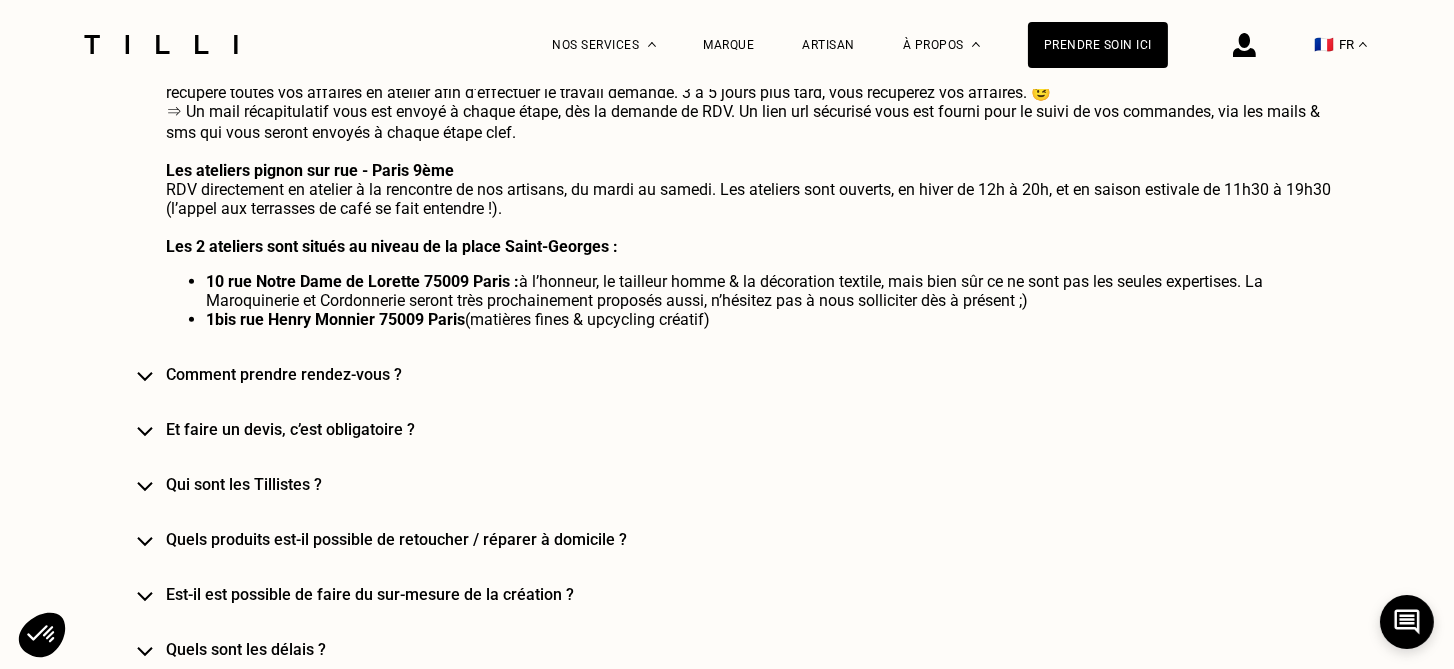 scroll, scrollTop: 2266, scrollLeft: 0, axis: vertical 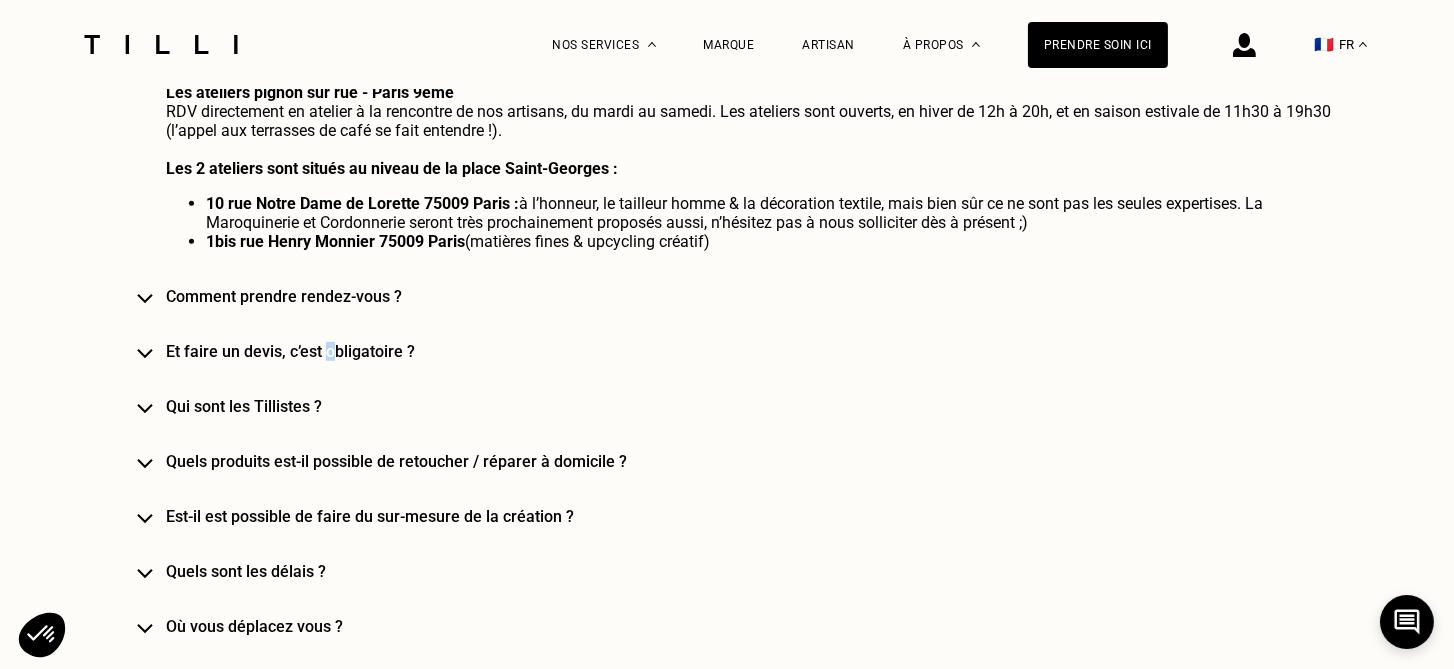 click on "Et faire un devis, c’est obligatoire ?" at bounding box center (756, 351) 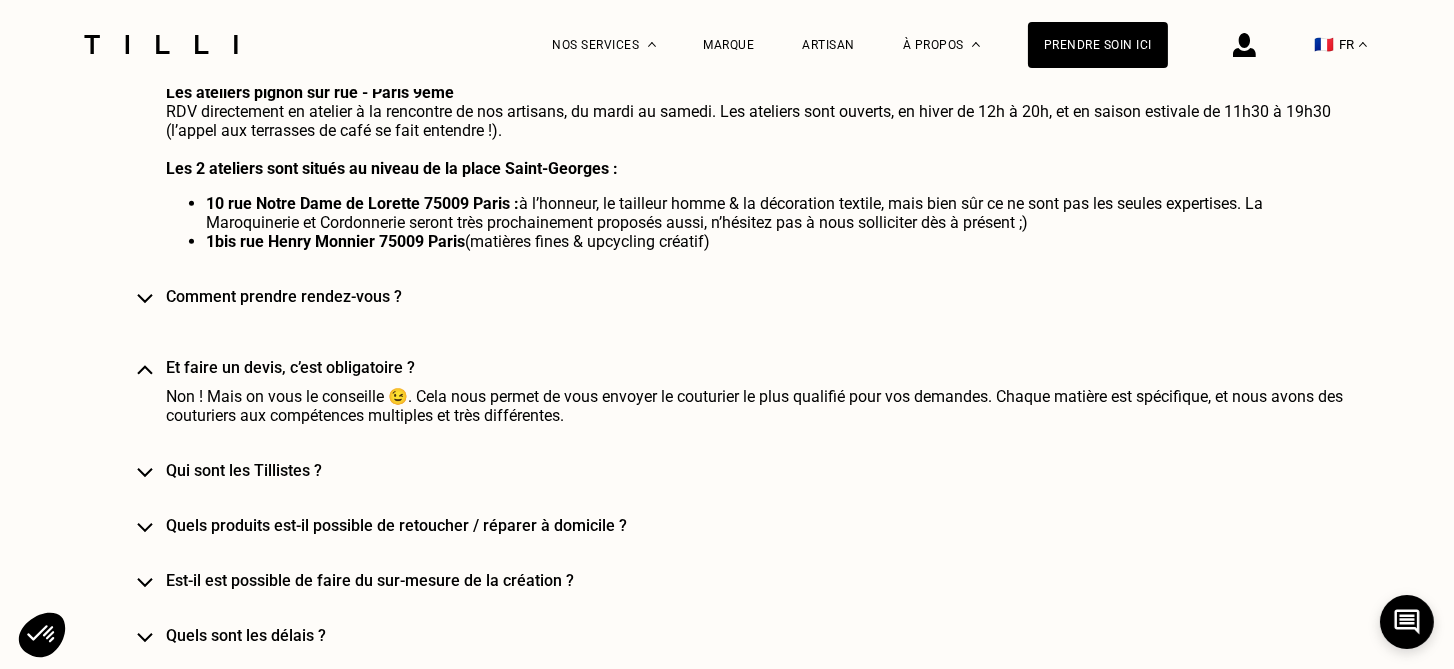 click on "Qui sont les Tillistes ?" at bounding box center (756, 470) 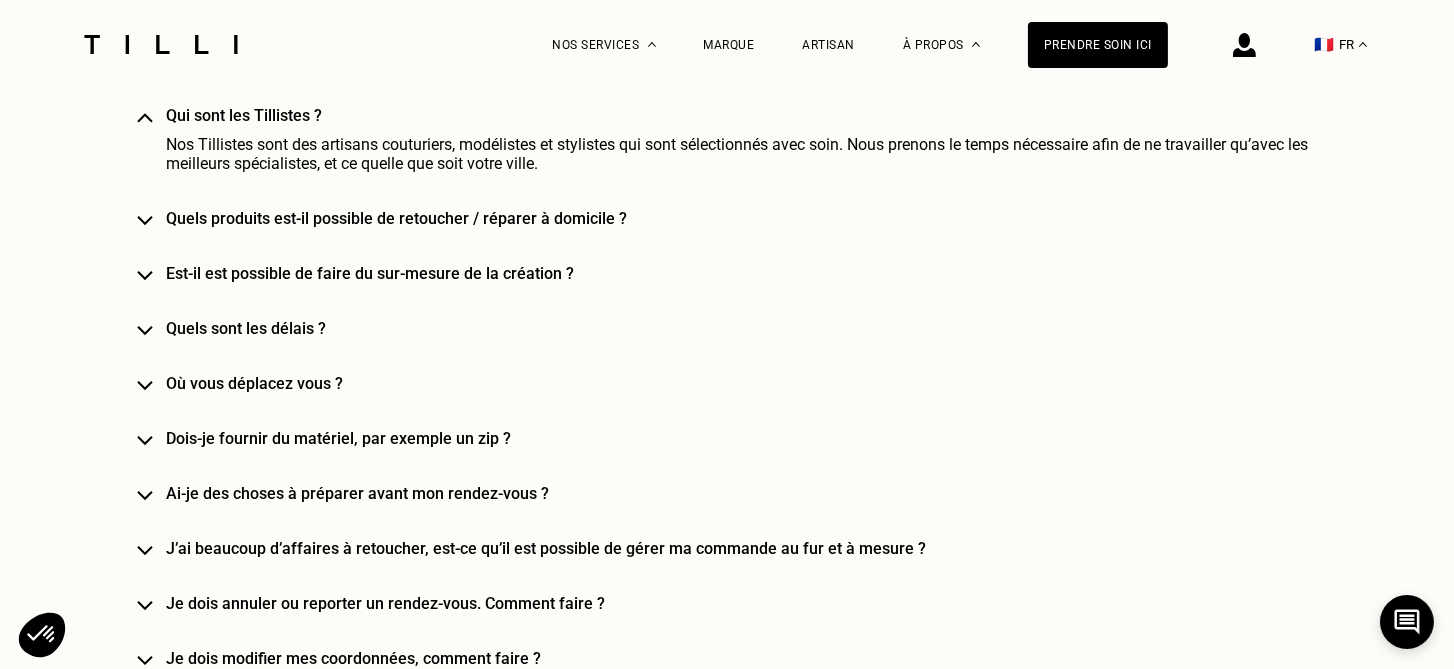 scroll, scrollTop: 2671, scrollLeft: 0, axis: vertical 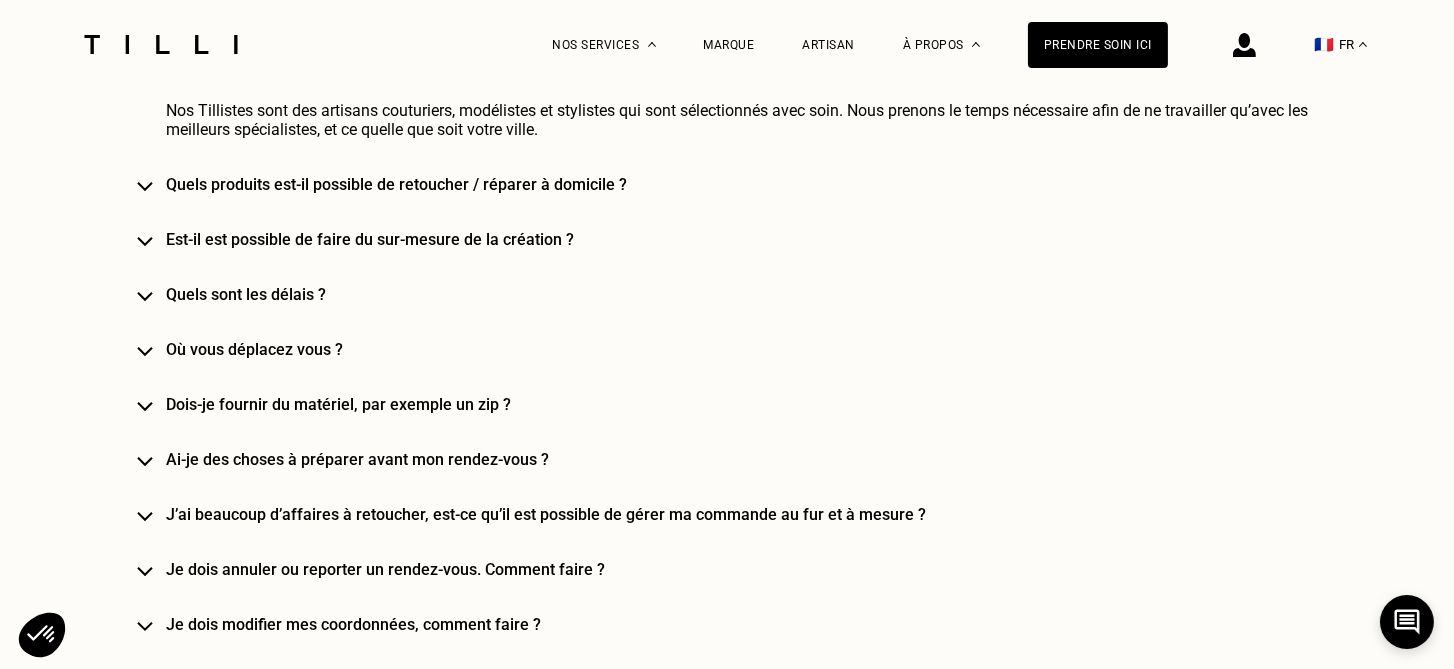 click on "Est-il est possible de faire du sur-mesure de la création ?" at bounding box center (756, 239) 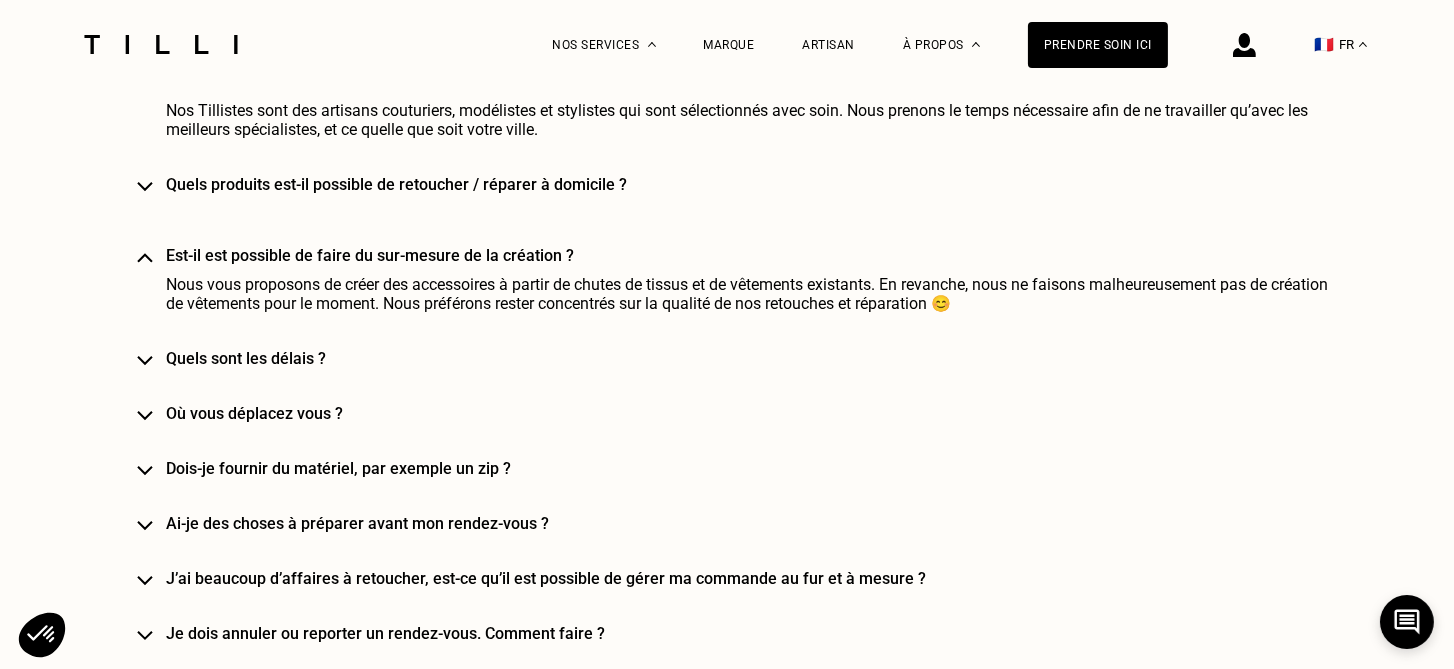 click on "Où vous déplacez vous ?" at bounding box center (756, 413) 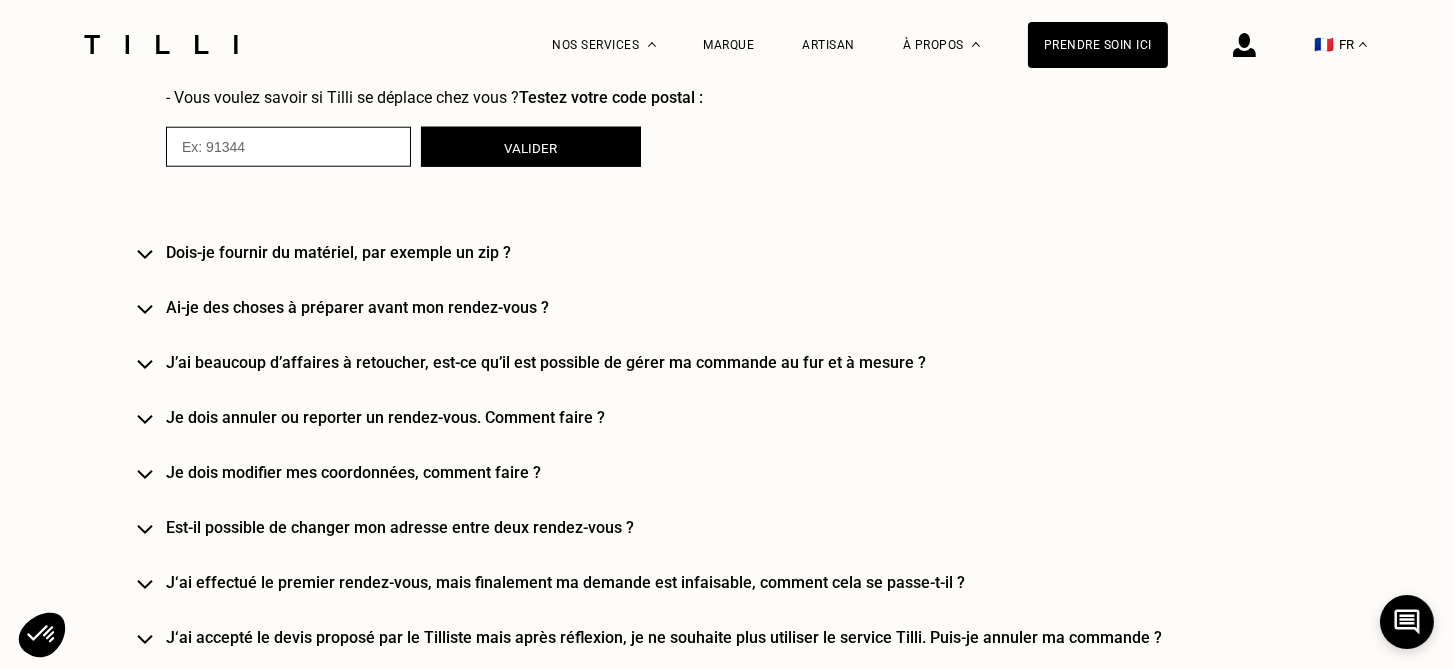 scroll, scrollTop: 3136, scrollLeft: 0, axis: vertical 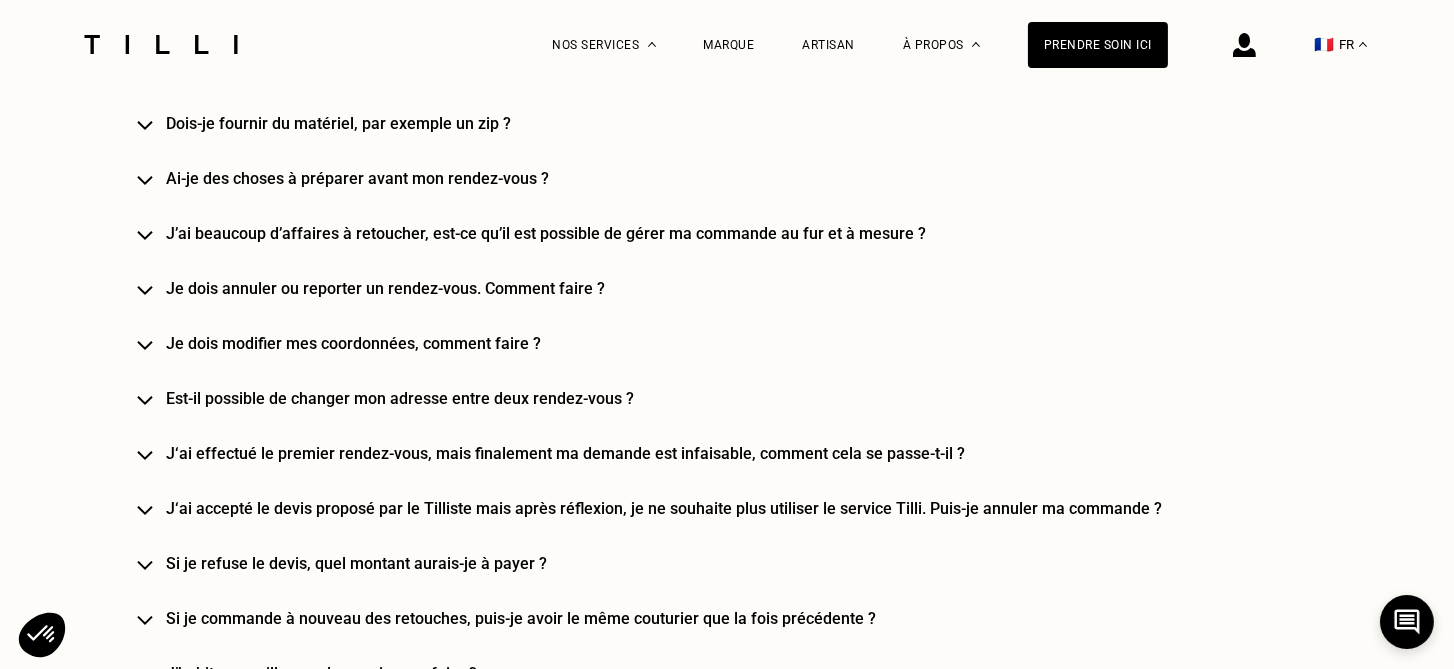 click on "Ai-je des choses à préparer avant mon rendez-vous ?" at bounding box center (756, 178) 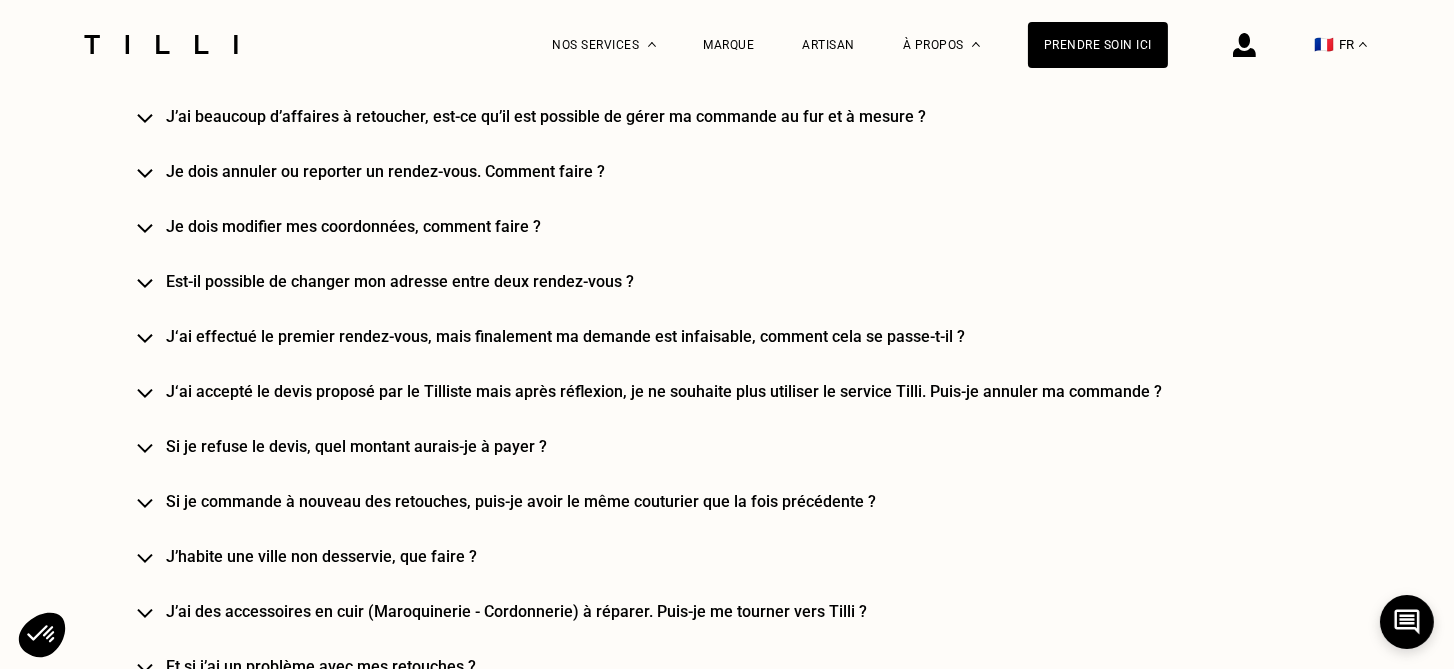 scroll, scrollTop: 3429, scrollLeft: 0, axis: vertical 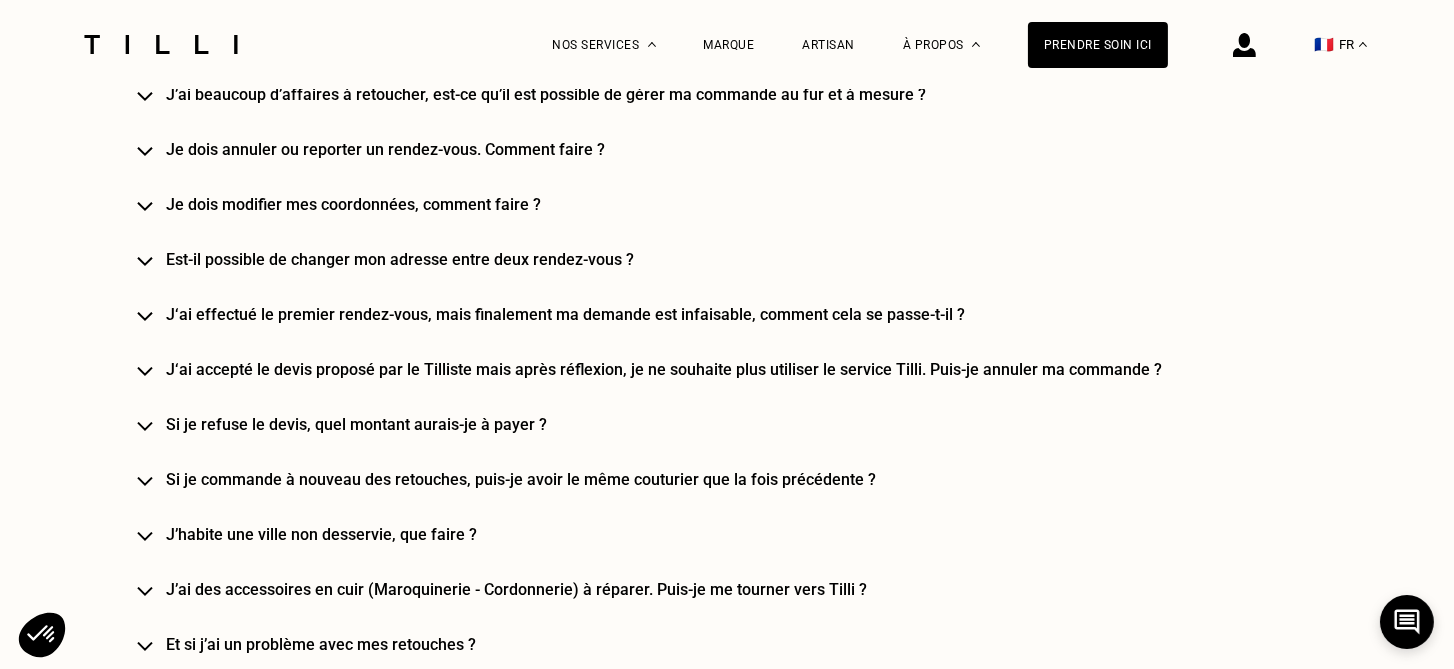 click on "Si je refuse le devis, quel montant aurais-je à payer ?" at bounding box center (756, 424) 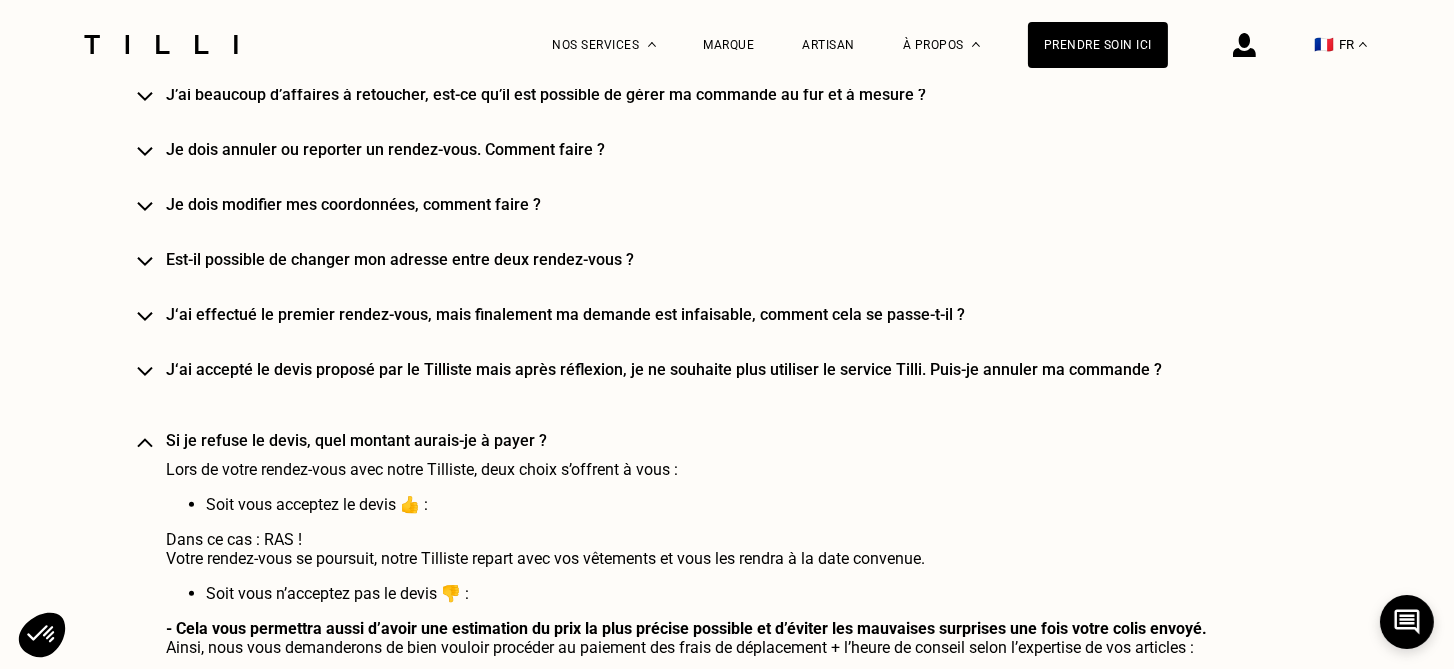 click on "Lors de votre rendez-vous avec notre Tilliste, deux choix s’offrent à vous : Soit vous acceptez le devis 👍 : Dans ce cas : RAS ! Votre rendez-vous se poursuit, notre Tilliste repart avec vos vêtements et vous les rendra à la date convenue. Soit vous n’acceptez pas le devis 👎 : Dans ce cas, notre Tilliste doit être dédommagé pour son déplacement ainsi que pour ses précieux conseils transmis. Ainsi, nous vous demanderons de bien vouloir procéder au paiement des frais de déplacement + l’heure de conseil selon l’expertise de vos articles : Prise de mesures : [PRICE] [TIME] de conseils basiques : [PRICE] [TIME] de conseils "robe de mariée" : [PRICE] [TIME] de conseils "tailleur" : [PRICE] [TIME] de conseils "broderie / maille / sport & bain" : [PRICE] PS : Il nous est impossible de facturer à la minute le temps réellement passé lors du rendez-vous. (Exemple : [NUMBER] minutes passées = [NUMBER] heure de conseil, de même qu’[NUMBER]h[NUMBER] passée = [NUMBER] heure de conseil)." at bounding box center (756, 660) 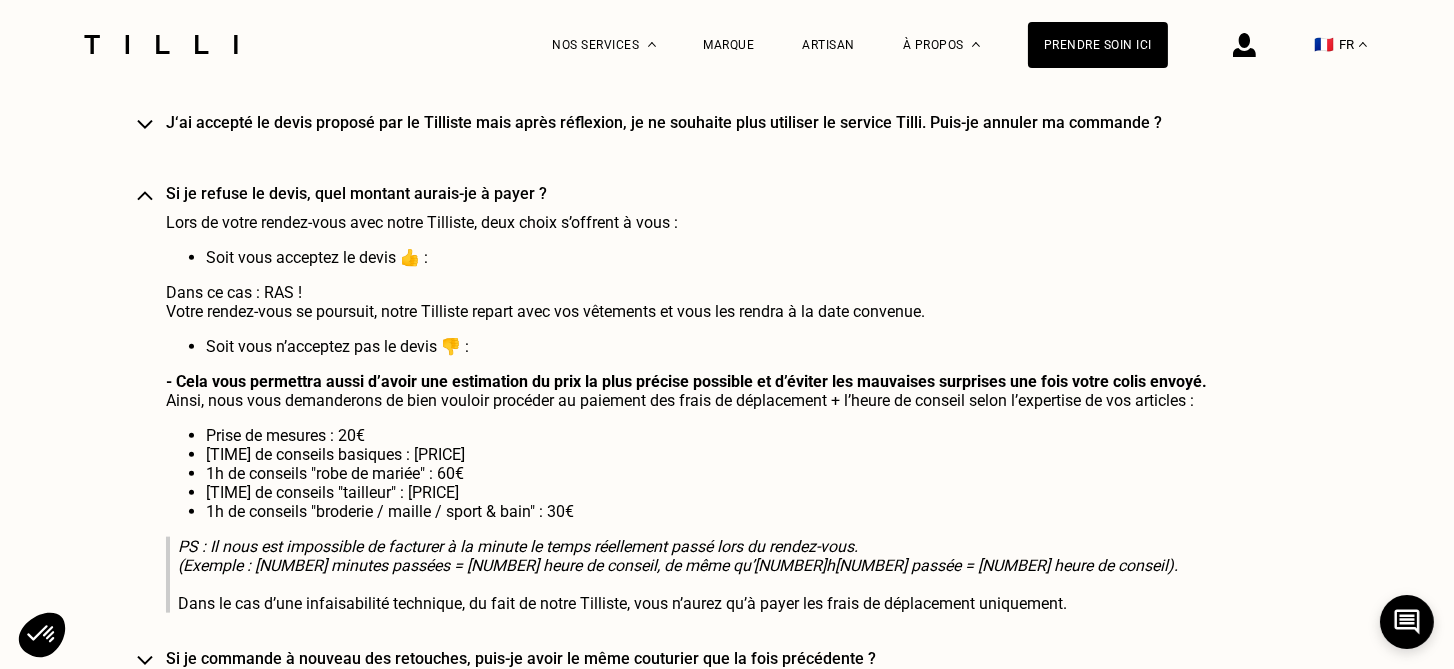 scroll, scrollTop: 3762, scrollLeft: 0, axis: vertical 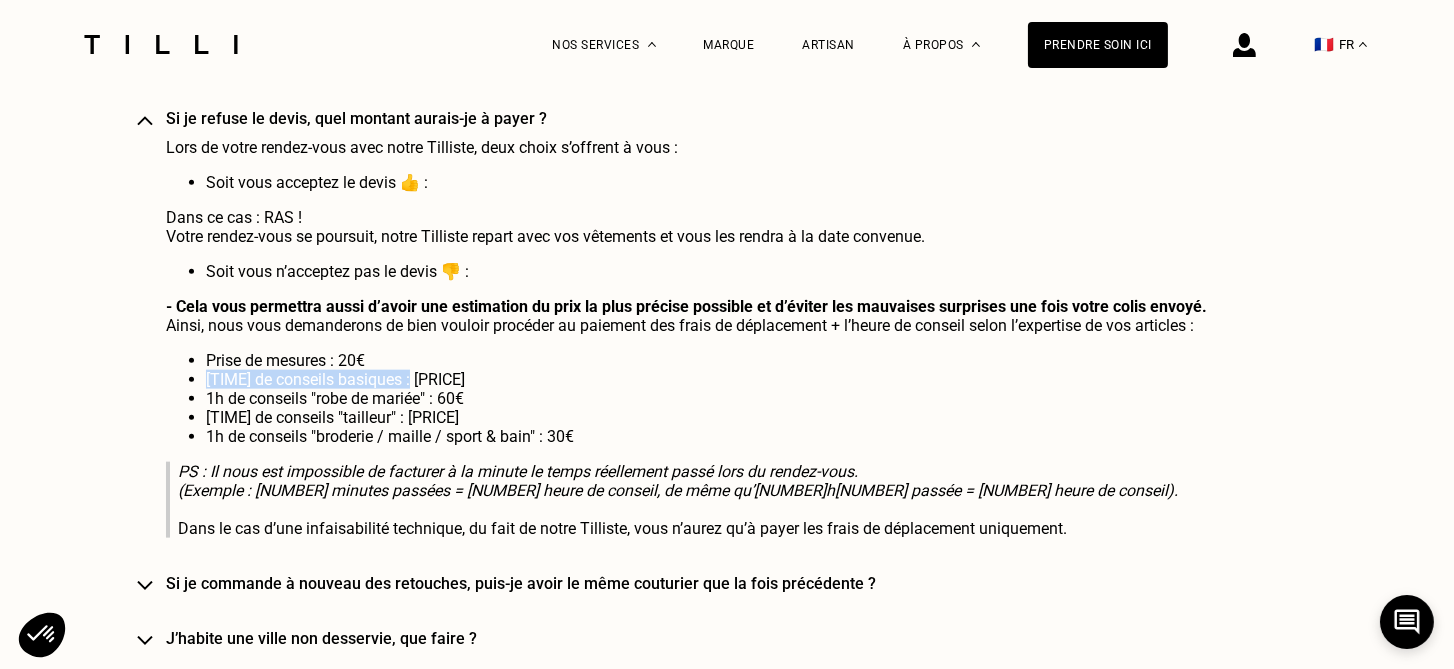 click on "Prise de mesures : 20€ 1h de conseils basiques : 20€ 1h de conseils "robe de mariée" : 60€ 1h de conseils "tailleur" : 50€ 1h de conseils "broderie / maille / sport & bain" : 30€" at bounding box center (756, 398) 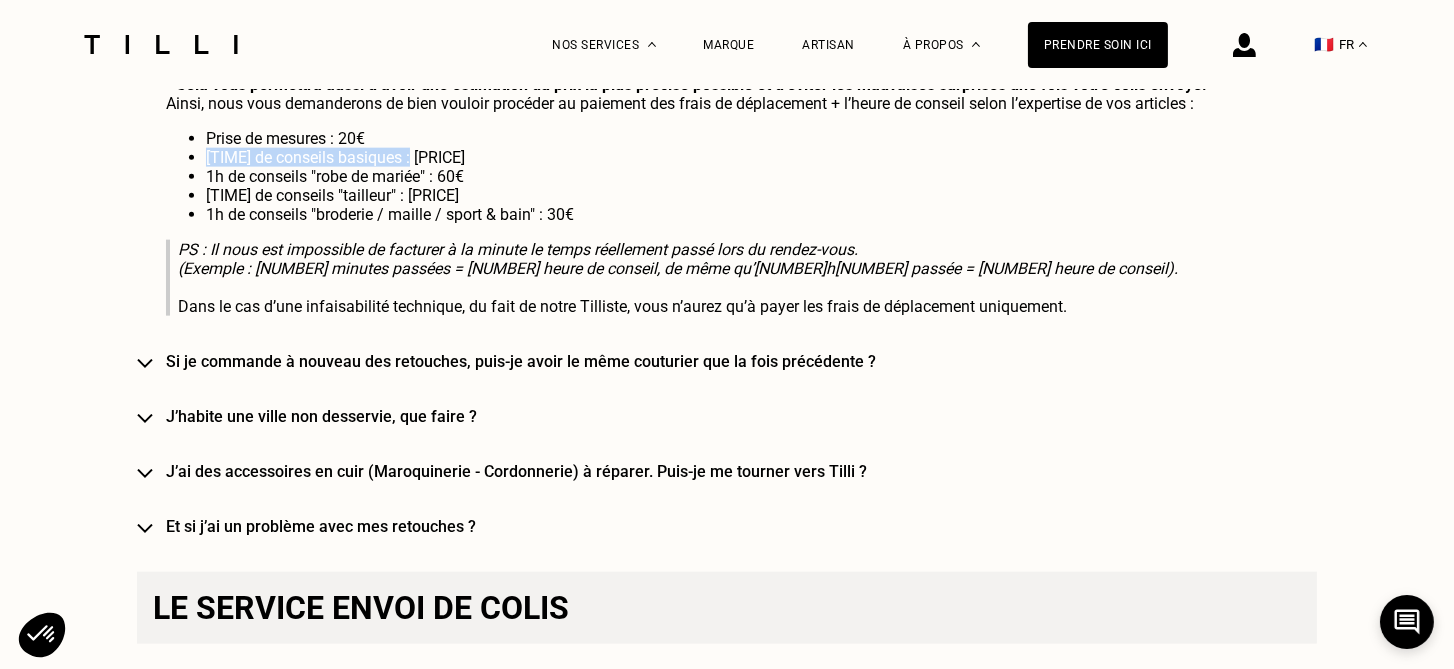 scroll, scrollTop: 4022, scrollLeft: 0, axis: vertical 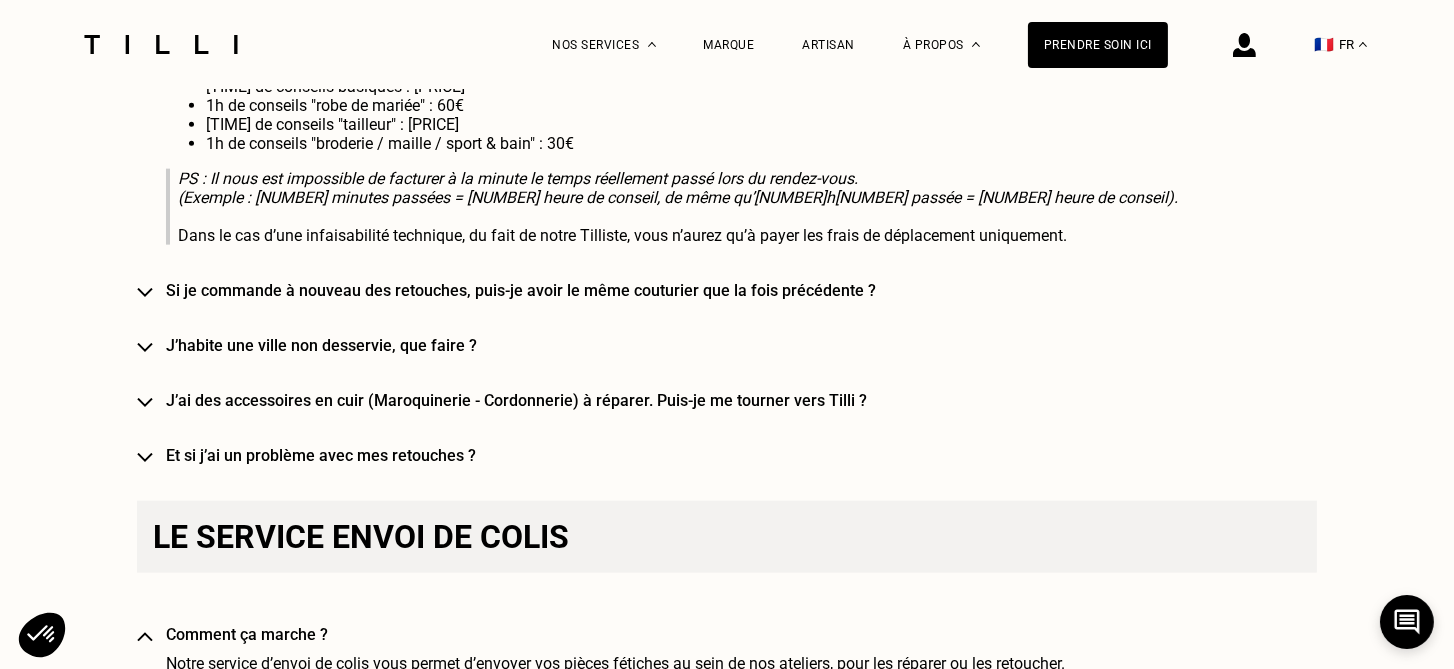 click on "Et si j’ai un problème avec mes retouches ?" at bounding box center [756, 455] 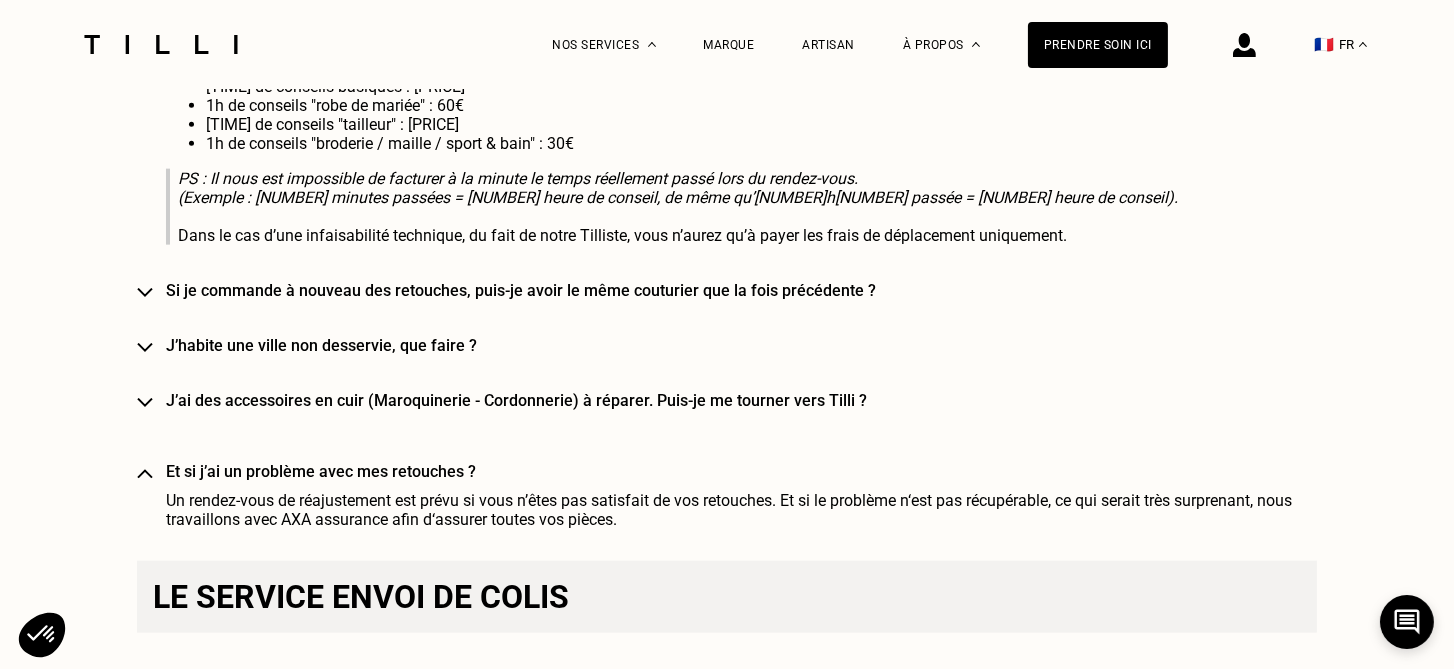 click on "10 rue Notre Dame de Lorette 75009 Paris : 1bis rue Henry Monnier 75009 Paris" at bounding box center [727, -714] 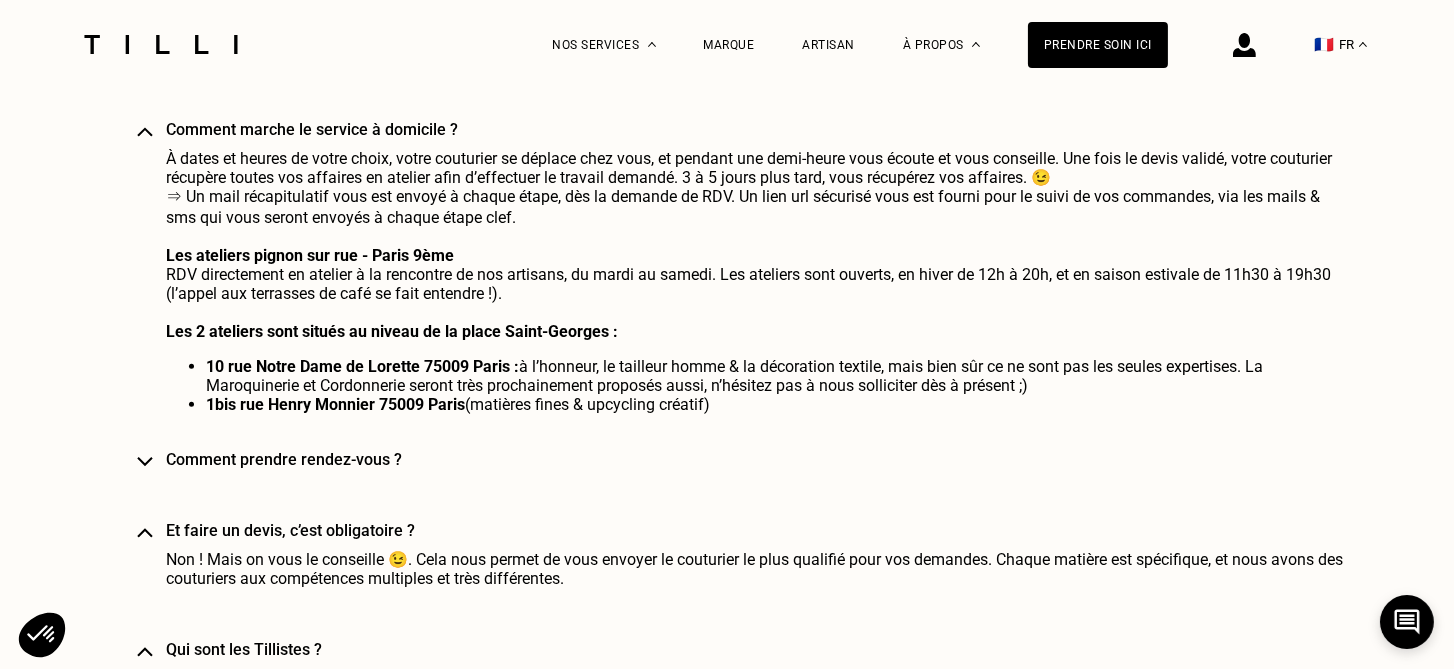 scroll, scrollTop: 2116, scrollLeft: 0, axis: vertical 